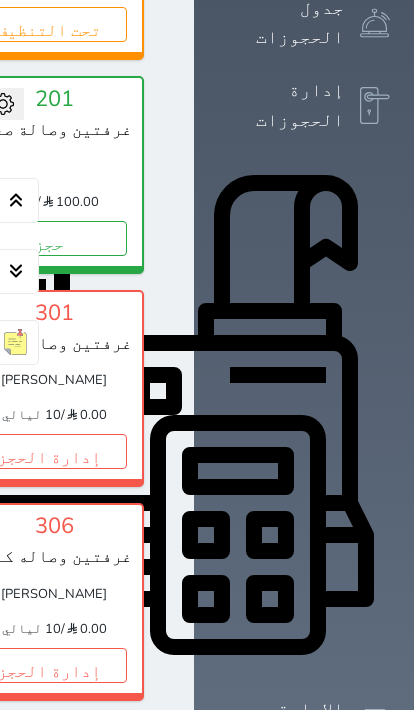 scroll, scrollTop: 455, scrollLeft: 0, axis: vertical 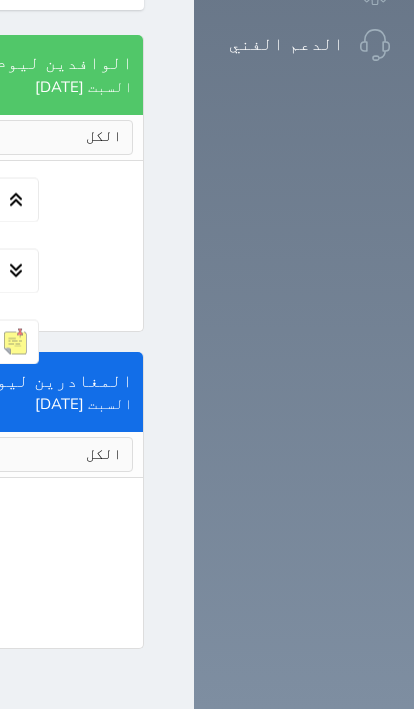 click on "إدارة الحجز" at bounding box center [-146, -191] 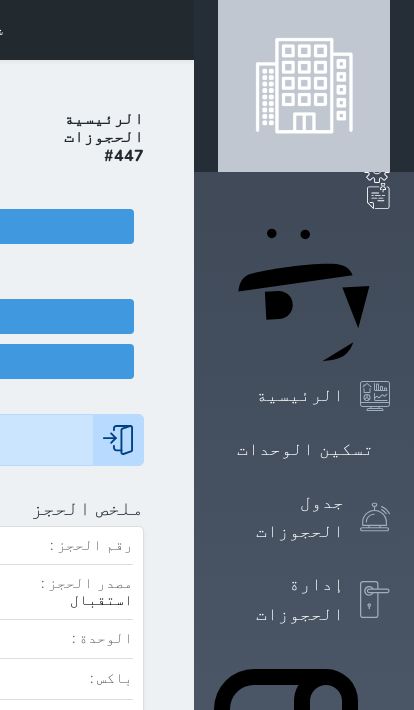 scroll, scrollTop: 1, scrollLeft: 0, axis: vertical 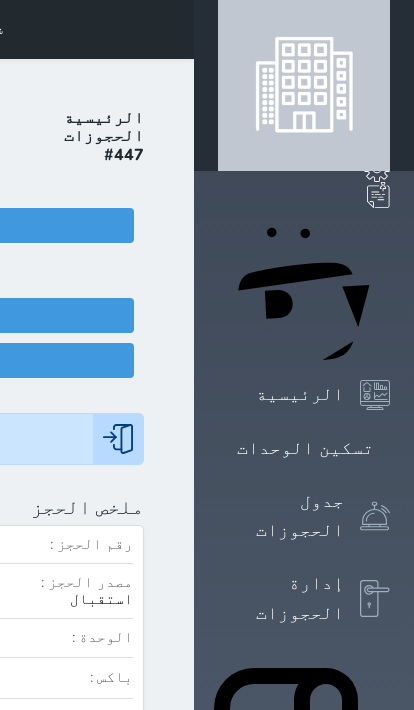 select 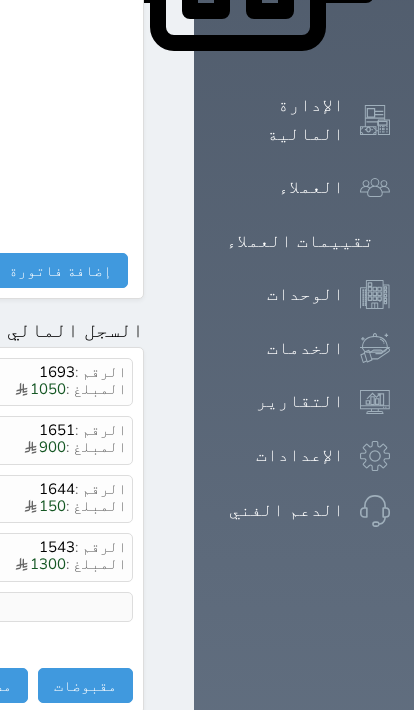 scroll, scrollTop: 1098, scrollLeft: 0, axis: vertical 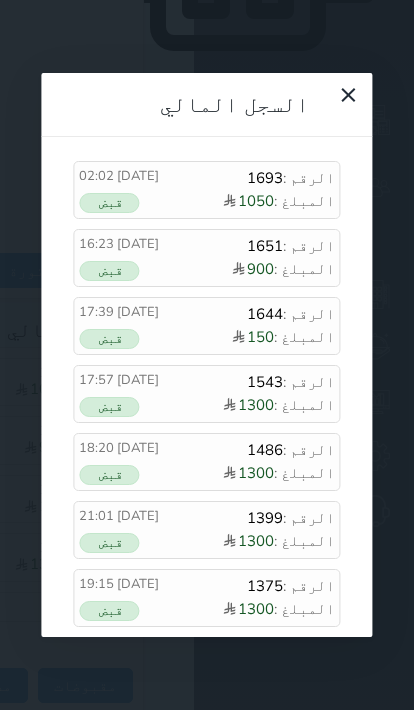 click on "السجل المالي               الرقم :  1693   المبلغ :  1050    2025-07-04 02:02       قبض الرقم :  1651   المبلغ :  900    2025-06-28 16:23       قبض الرقم :  1644   المبلغ :  150    2025-06-27 17:39       قبض الرقم :  1543   المبلغ :  1300    2025-05-27 17:57       قبض الرقم :  1486   المبلغ :  1300    2025-04-27 18:20       قبض الرقم :  1399   المبلغ :  1300    2025-03-25 21:01       قبض الرقم :  1375   المبلغ :  1300    2025-02-27 19:15       قبض الرقم :  1341   المبلغ :  1300    2025-01-27 18:11       قبض الرقم :  1260   المبلغ :  1300    2024-12-25 22:59       قبض الرقم :  1223   المبلغ :  1300    2024-11-27 22:27       قبض الرقم :  1123   المبلغ :  15    2024-10-27 18:52       قبض الرقم :  1122   المبلغ :  1300    2024-10-27 18:52       قبض الرقم :  1077   المبلغ :  1216    2024-09-26 18:16       قبض 1065" at bounding box center (207, 355) 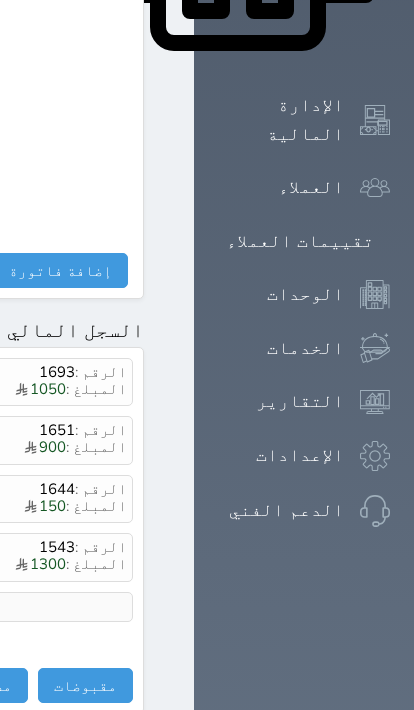 click on "مقبوضات" at bounding box center [85, 685] 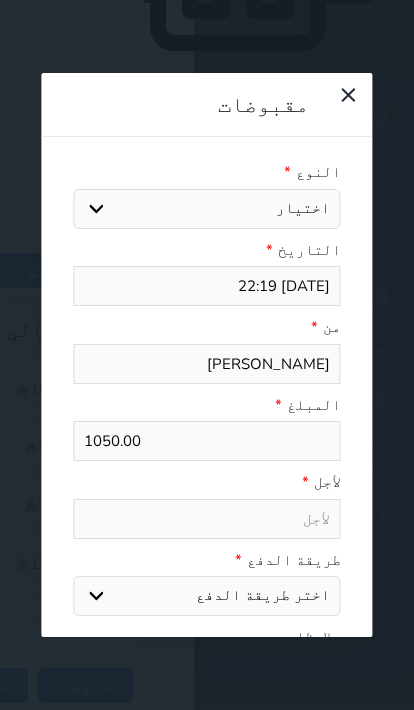 select 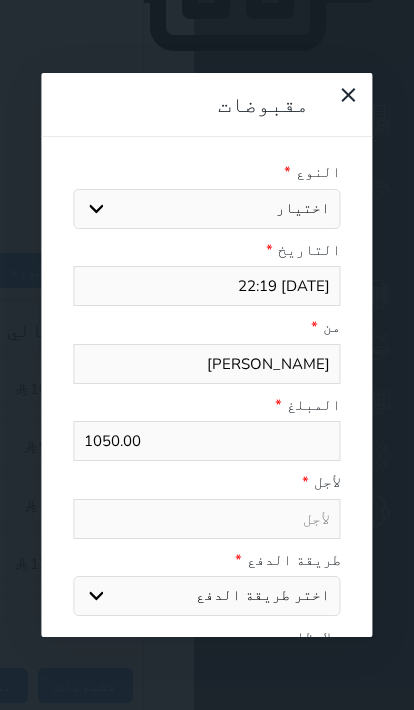 select 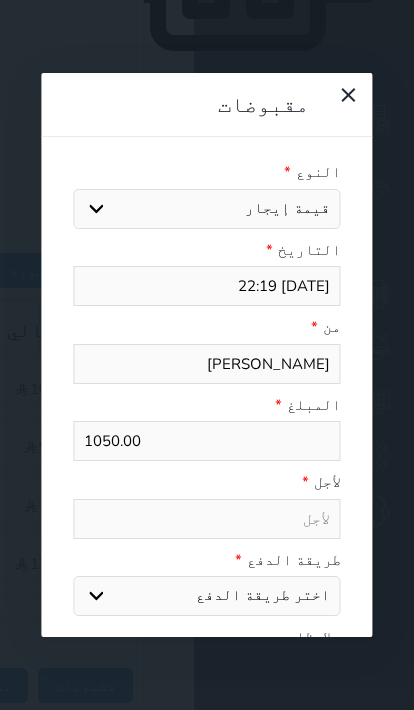 select 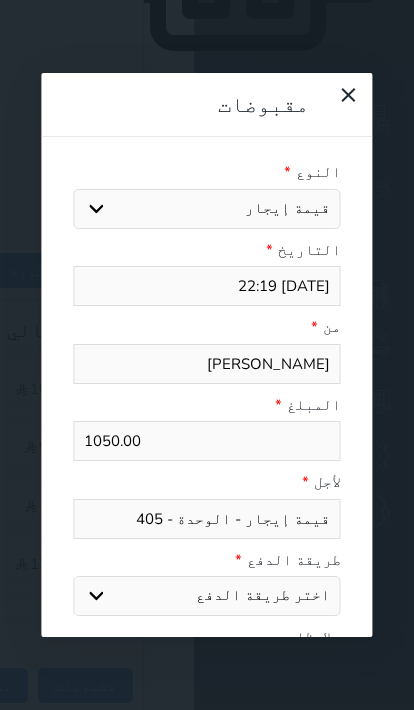 click on "اختر طريقة الدفع   دفع نقدى   تحويل بنكى   مدى   بطاقة ائتمان   آجل" at bounding box center (206, 596) 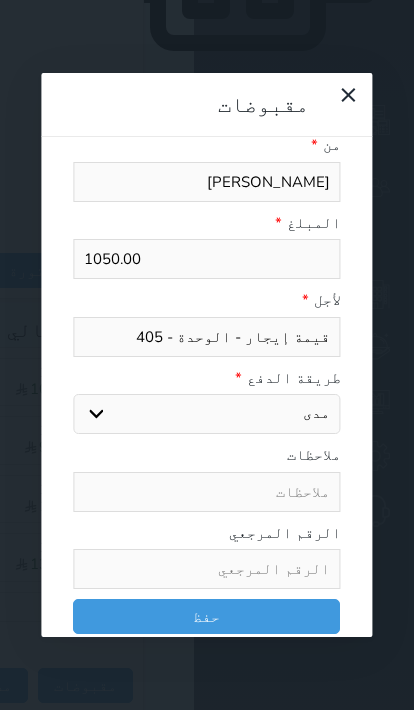 scroll, scrollTop: 181, scrollLeft: 0, axis: vertical 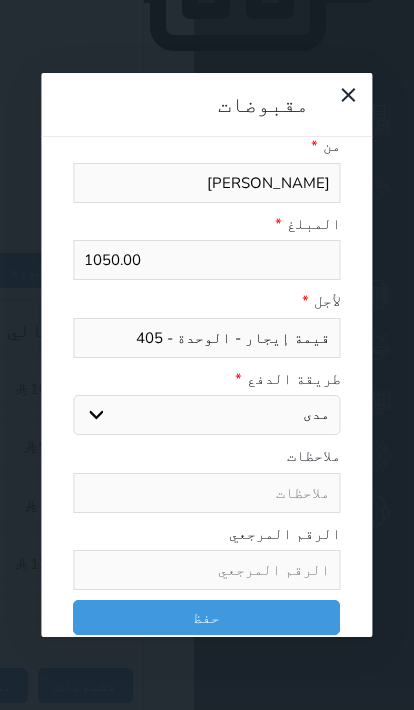 click on "حفظ" at bounding box center [206, 617] 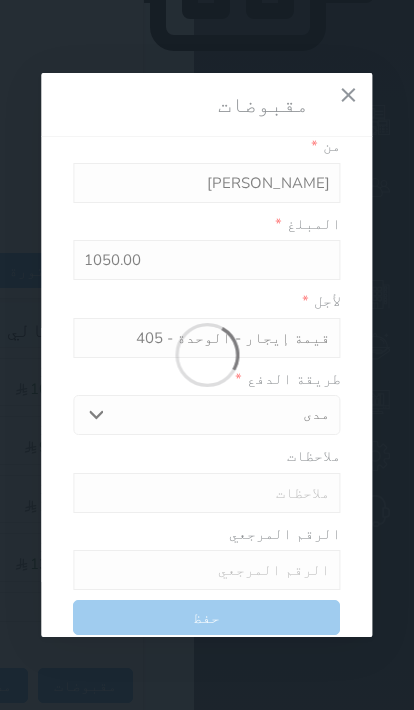 select 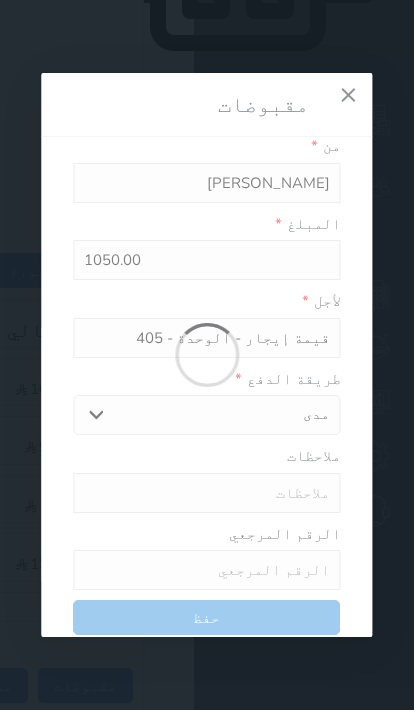 type 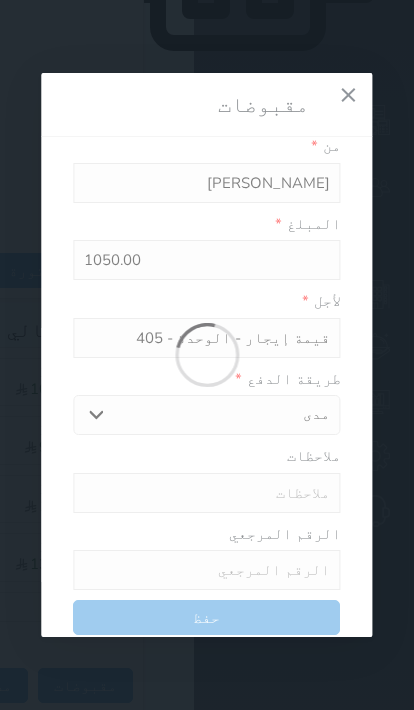 type on "0" 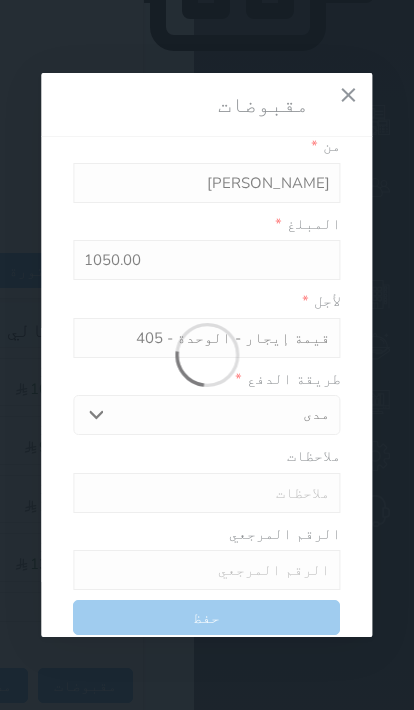 select 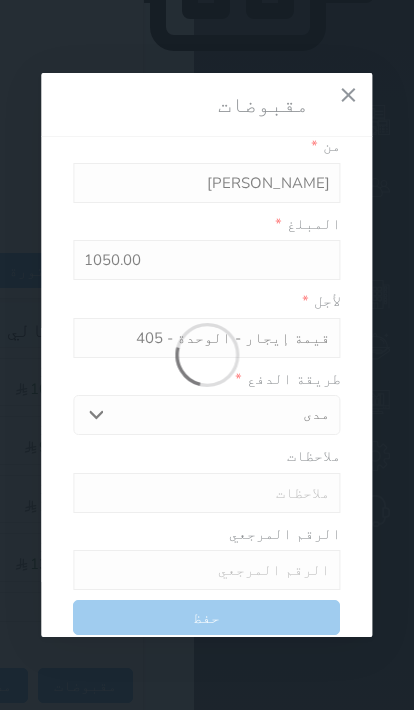 type on "0" 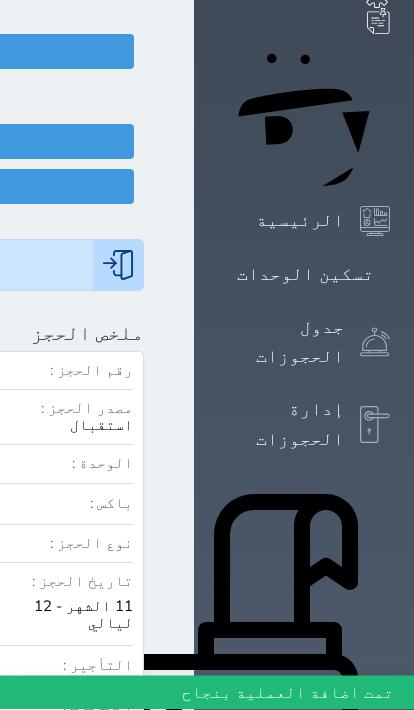 scroll, scrollTop: 0, scrollLeft: 0, axis: both 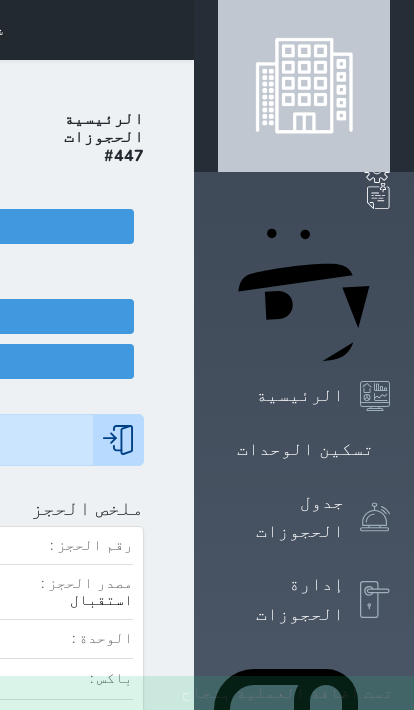 click on "شقق الفاطمية
حجز جماعي جديد   حجز جديد   غير مرتبط مع منصة زاتكا المرحلة الثانية   غير مرتبط مع شموس   غير مرتبط مع المنصة الوطنية للرصد السياحي             إشعار   الغرفة   النزيل   المصدر
محمد" at bounding box center [-336, 30] 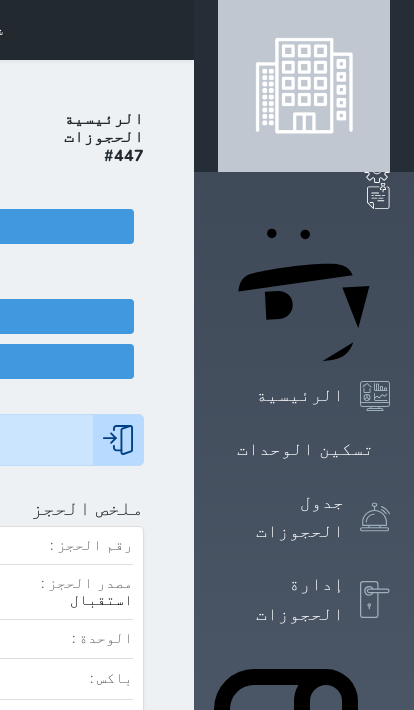 click on "شقق الفاطمية
حجز جماعي جديد   حجز جديد   غير مرتبط مع منصة زاتكا المرحلة الثانية   غير مرتبط مع شموس   غير مرتبط مع المنصة الوطنية للرصد السياحي             إشعار   الغرفة   النزيل   المصدر
محمد" at bounding box center [-336, 30] 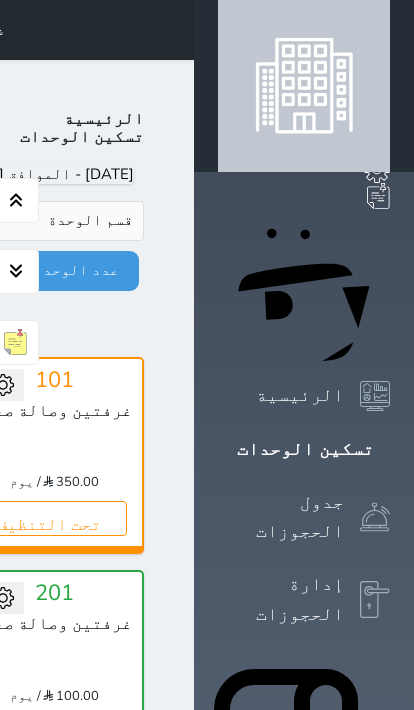 scroll, scrollTop: 78, scrollLeft: 0, axis: vertical 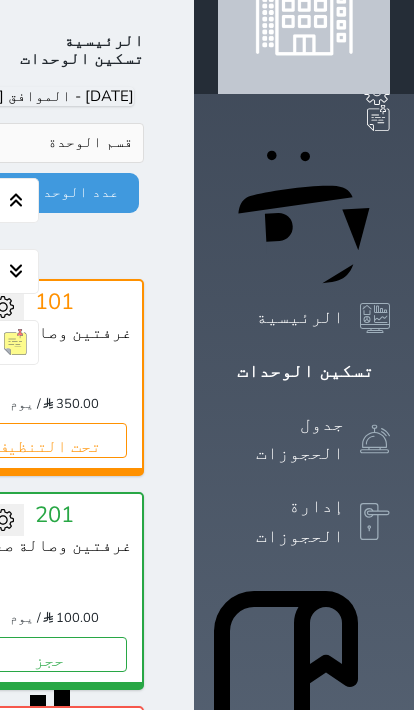click on "إدارة الحجز" at bounding box center [-537, 440] 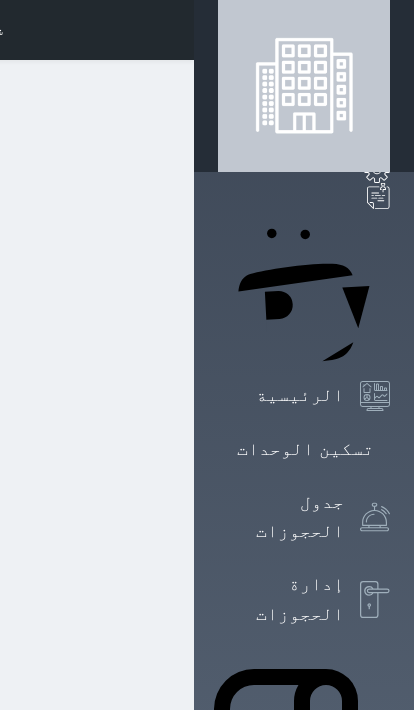 scroll, scrollTop: 1, scrollLeft: 0, axis: vertical 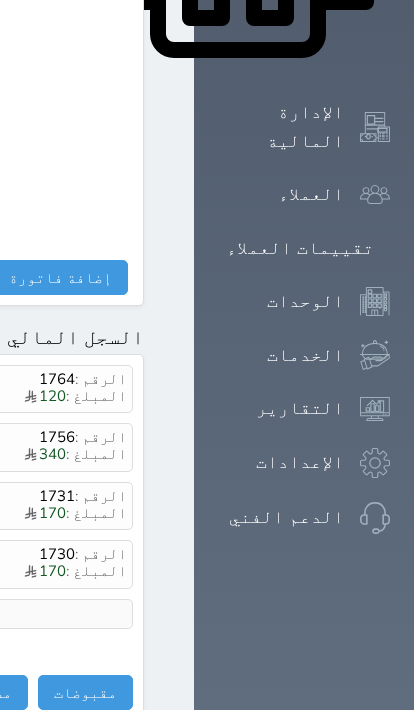 click on "مقبوضات" at bounding box center (85, 693) 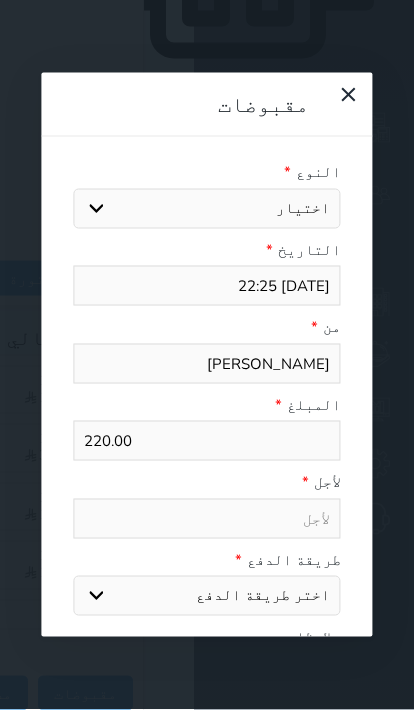 scroll, scrollTop: 1091, scrollLeft: 0, axis: vertical 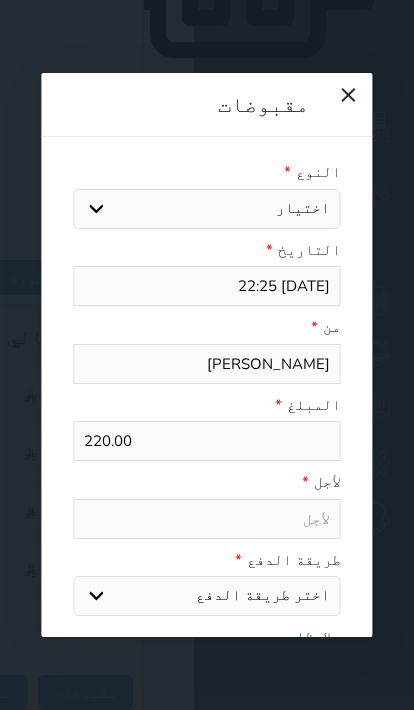 select 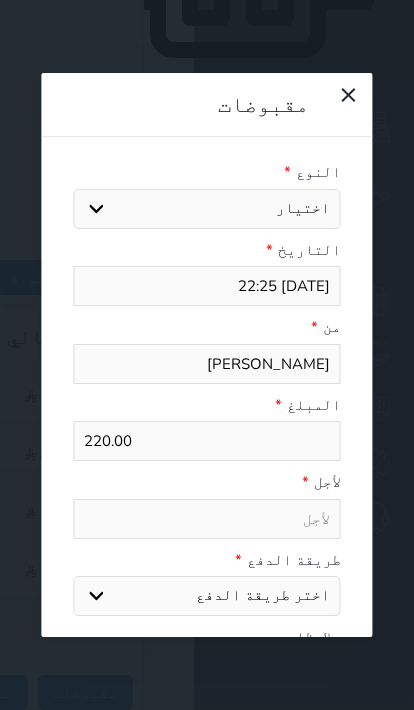 click on "اختيار   مقبوضات عامة قيمة إيجار فواتير تامين عربون لا ينطبق آخر مغسلة واي فاي - الإنترنت مواقف السيارات طعام الأغذية والمشروبات مشروبات المشروبات الباردة المشروبات الساخنة الإفطار غداء عشاء مخبز و كعك حمام سباحة الصالة الرياضية سبا و خدمات الجمال اختيار وإسقاط (خدمات النقل) ميني بار كابل - تلفزيون سرير إضافي تصفيف الشعر التسوق خدمات الجولات السياحية المنظمة خدمات الدليل السياحي" at bounding box center (206, 209) 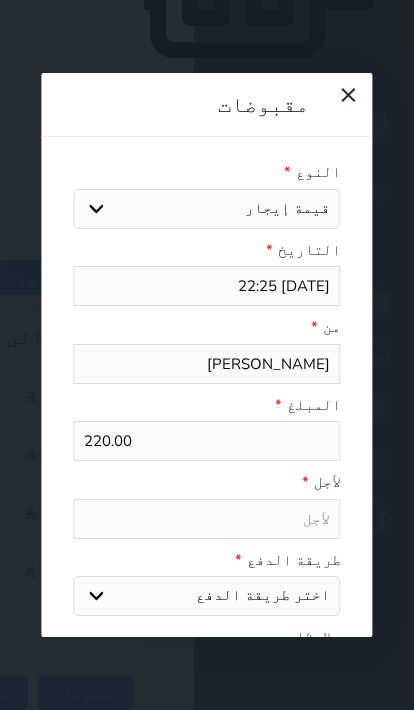 select 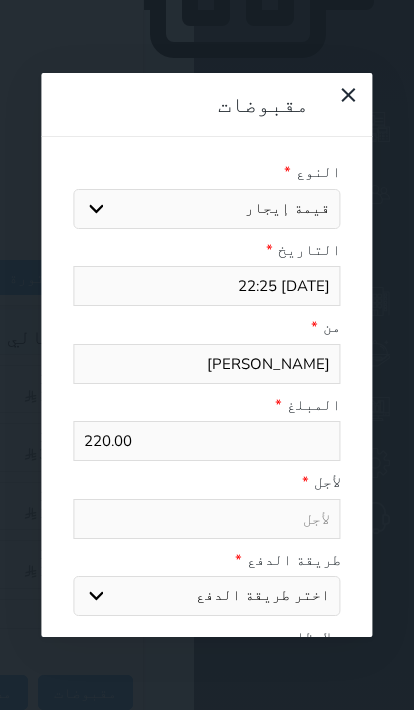 type on "قيمة إيجار - الوحدة - 104" 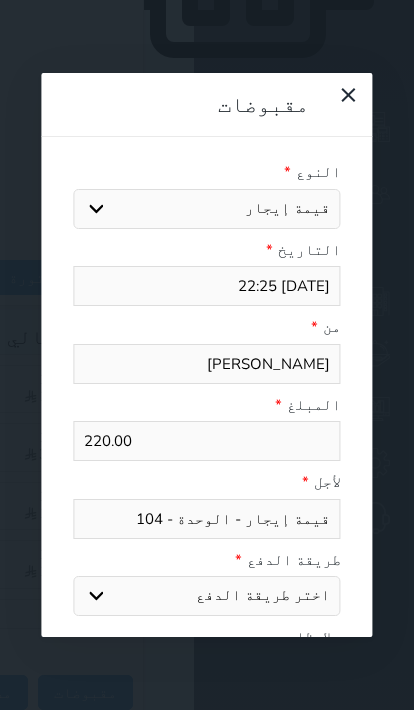 click on "اختر طريقة الدفع   دفع نقدى   تحويل بنكى   مدى   بطاقة ائتمان   آجل" at bounding box center (206, 596) 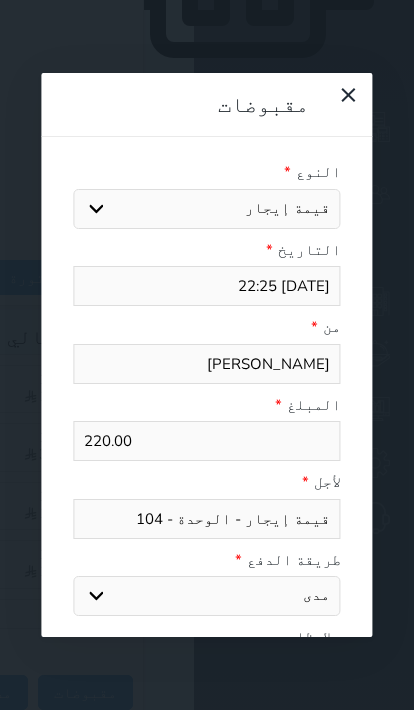 click on "220.00" at bounding box center [206, 441] 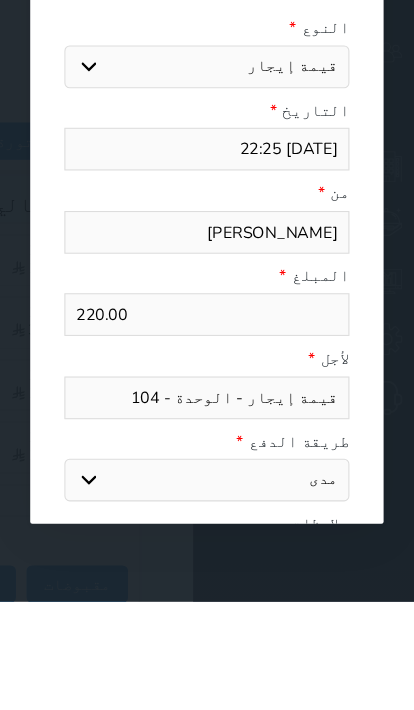 click on "220.00" at bounding box center (206, 441) 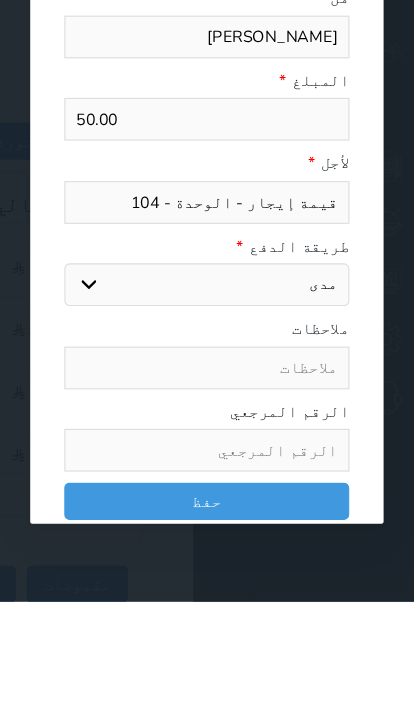 scroll, scrollTop: 181, scrollLeft: 0, axis: vertical 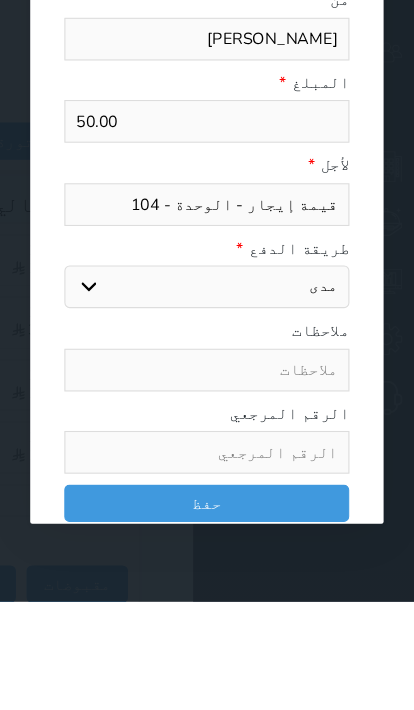 type on "50.00" 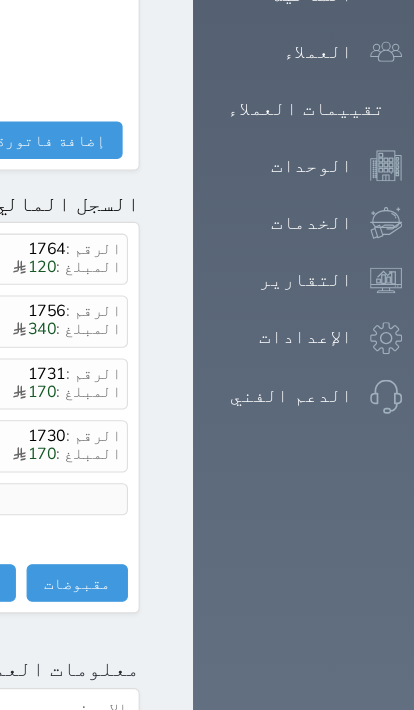select 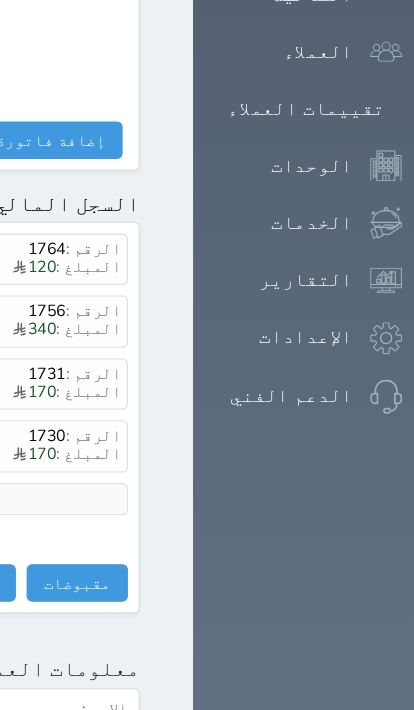 select 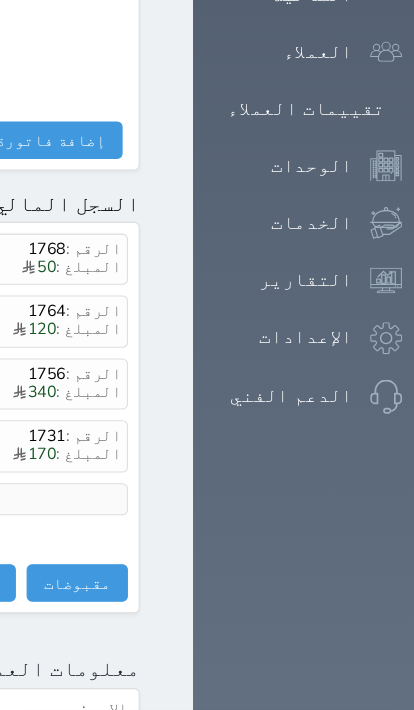 click on "مقبوضات" at bounding box center (85, 546) 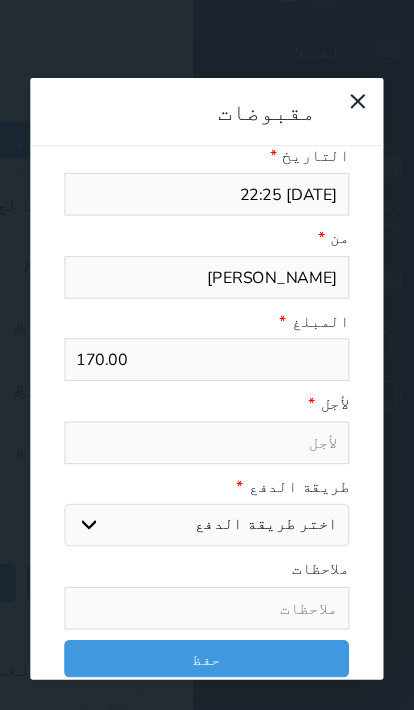 select 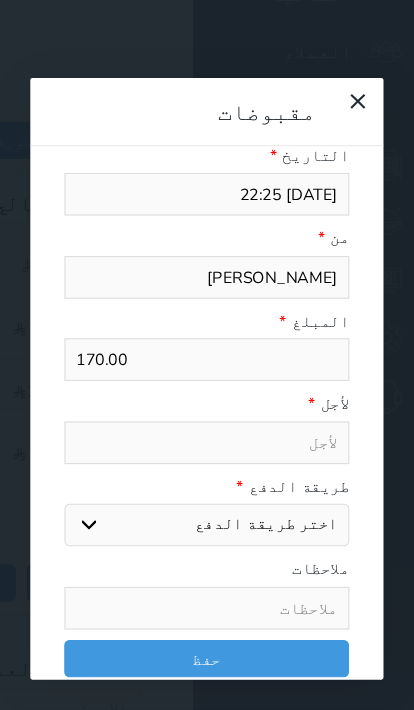 select 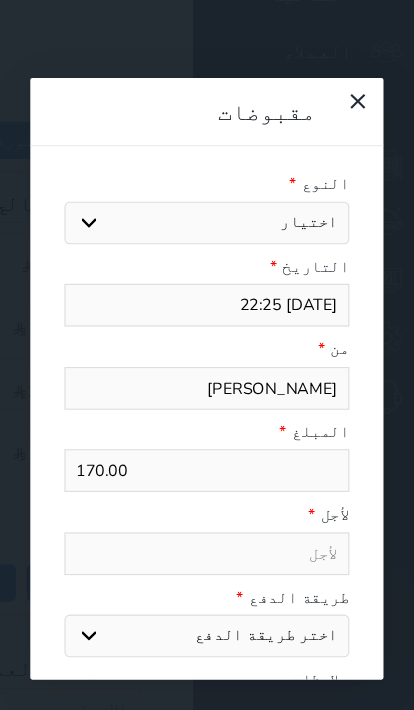 scroll, scrollTop: 0, scrollLeft: 0, axis: both 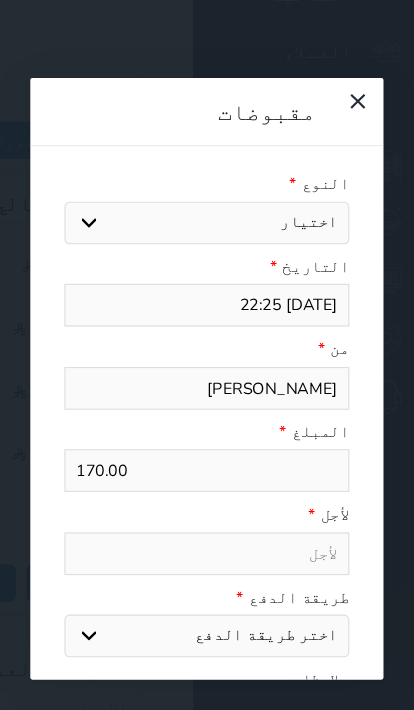click on "اختيار   مقبوضات عامة قيمة إيجار فواتير تامين عربون لا ينطبق آخر مغسلة واي فاي - الإنترنت مواقف السيارات طعام الأغذية والمشروبات مشروبات المشروبات الباردة المشروبات الساخنة الإفطار غداء عشاء مخبز و كعك حمام سباحة الصالة الرياضية سبا و خدمات الجمال اختيار وإسقاط (خدمات النقل) ميني بار كابل - تلفزيون سرير إضافي تصفيف الشعر التسوق خدمات الجولات السياحية المنظمة خدمات الدليل السياحي" at bounding box center [206, 209] 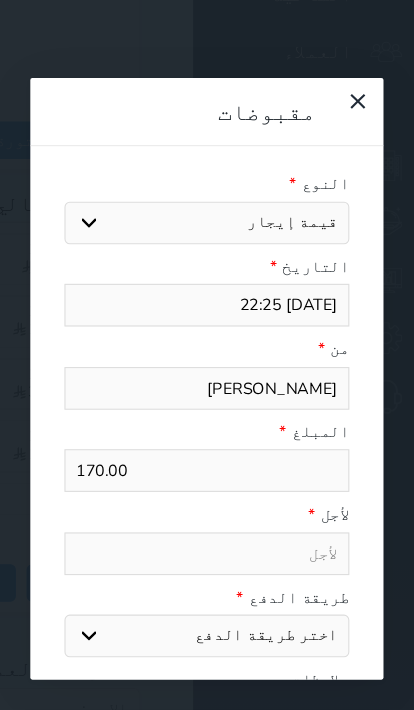 select 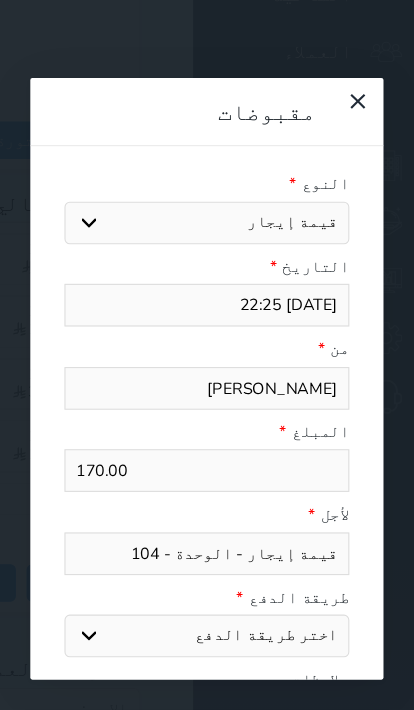 click on "اختر طريقة الدفع   دفع نقدى   تحويل بنكى   مدى   بطاقة ائتمان   آجل" at bounding box center [206, 596] 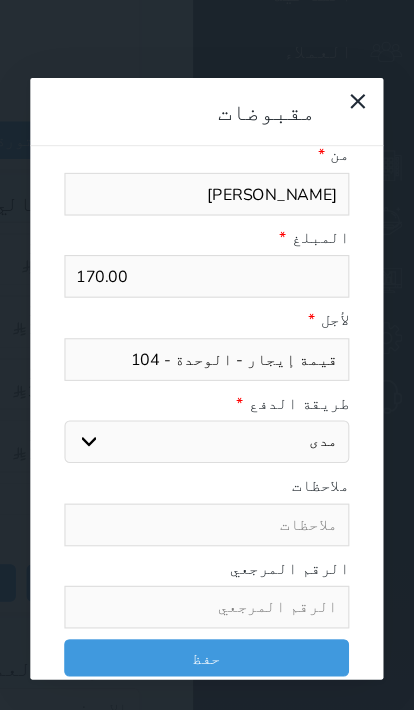 scroll, scrollTop: 181, scrollLeft: 0, axis: vertical 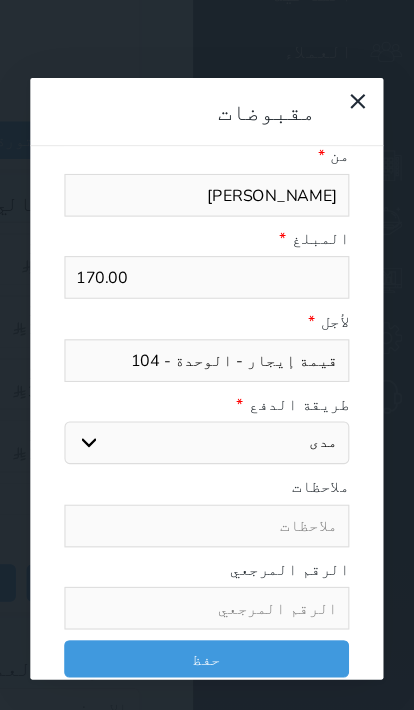 click on "حفظ" at bounding box center (206, 617) 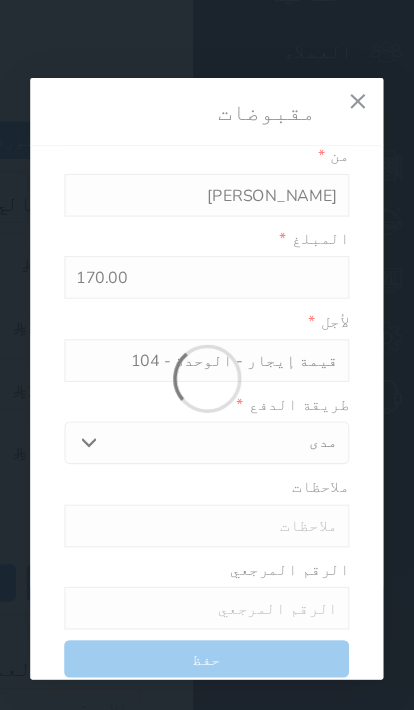 select 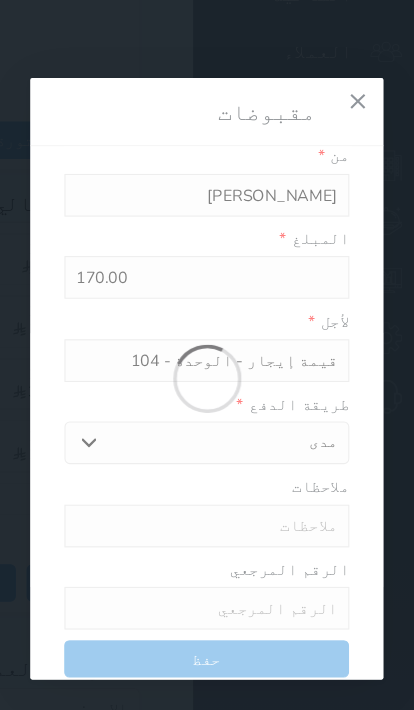 type 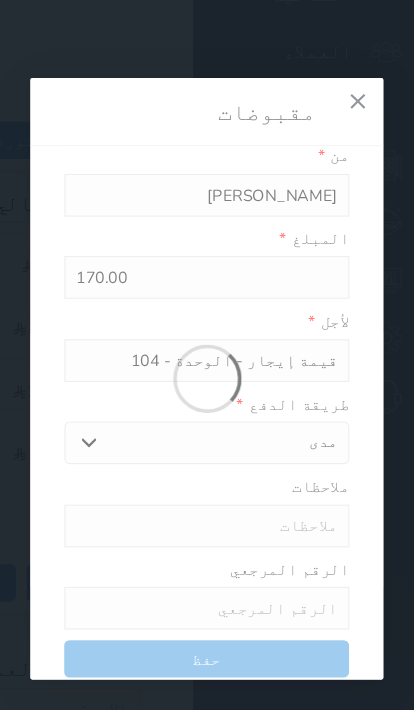 type on "0" 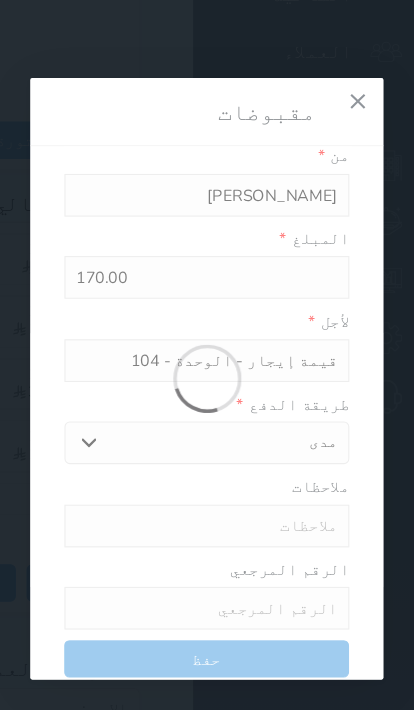 select 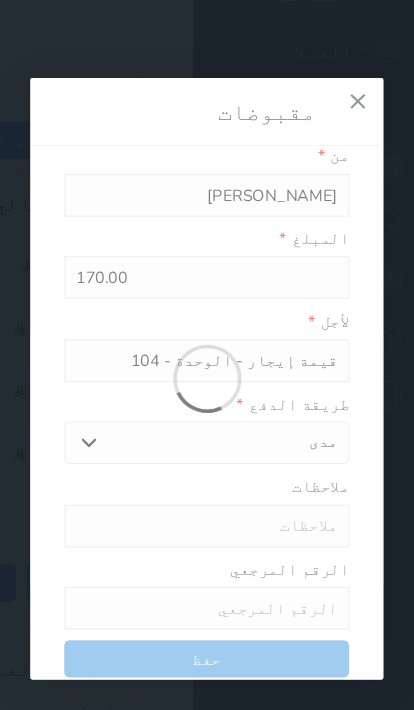 type on "0" 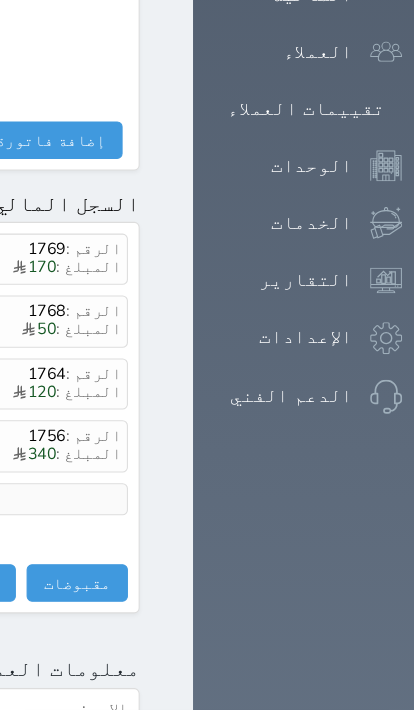 click at bounding box center [170, -1207] 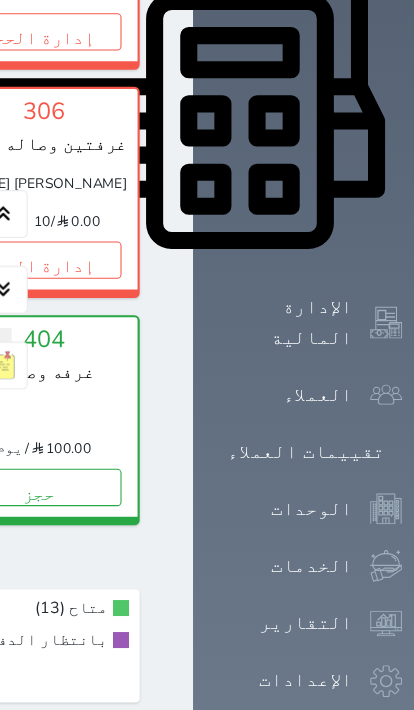 click on "إدارة الحجز" at bounding box center (-537, -184) 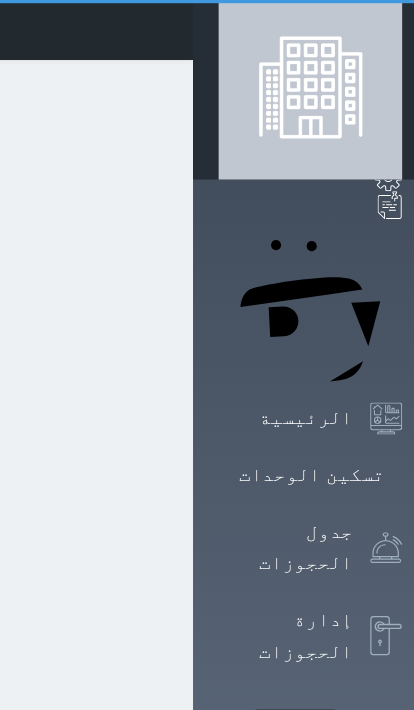 scroll, scrollTop: 1, scrollLeft: 0, axis: vertical 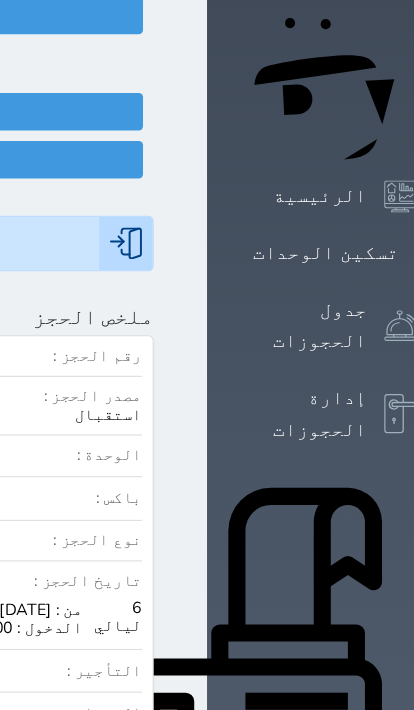 select 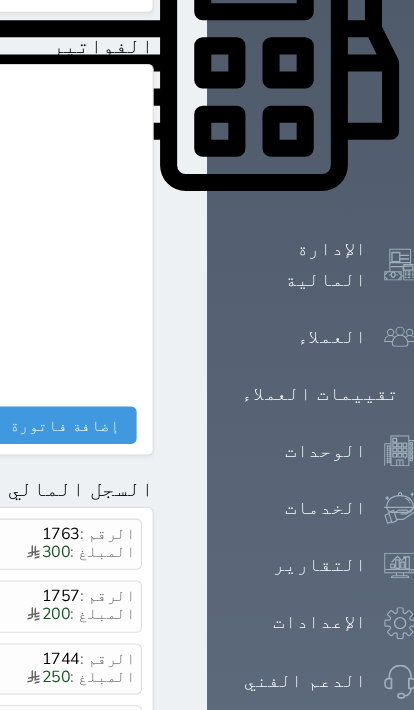 scroll, scrollTop: 1007, scrollLeft: 0, axis: vertical 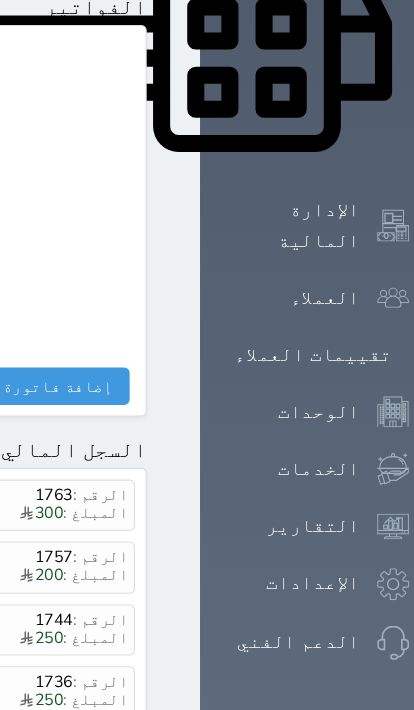click on "مقبوضات" at bounding box center [85, 776] 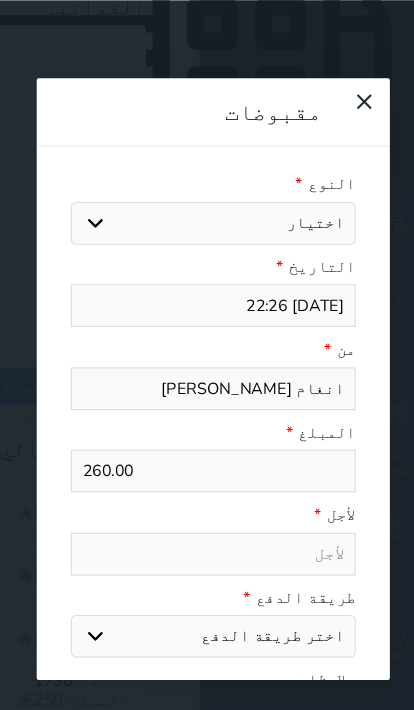 scroll, scrollTop: 1007, scrollLeft: 0, axis: vertical 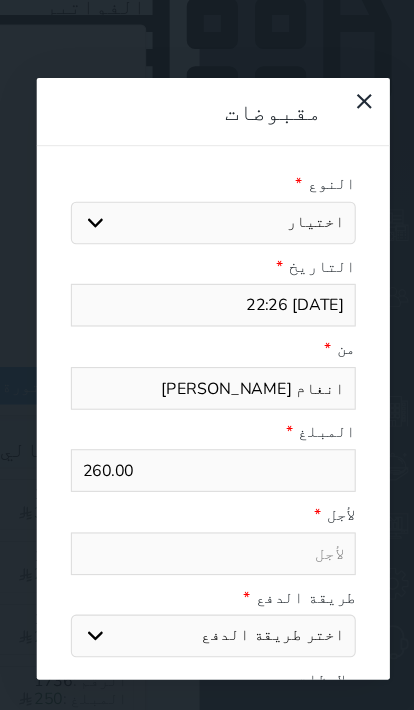 select 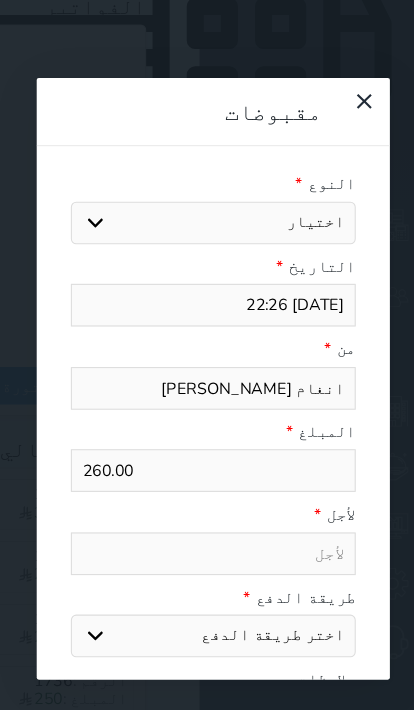 click on "اختيار" at bounding box center (206, 209) 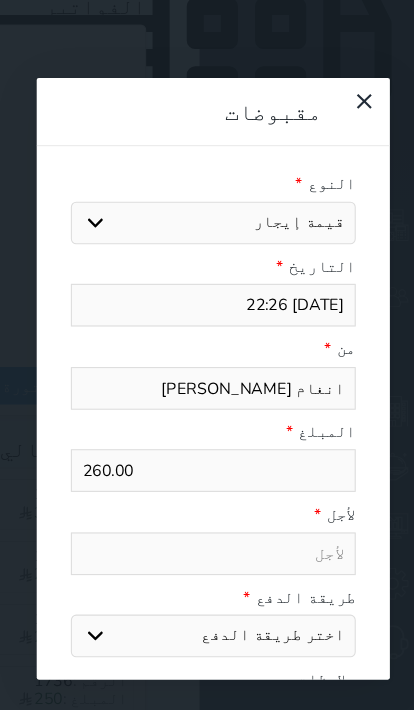select 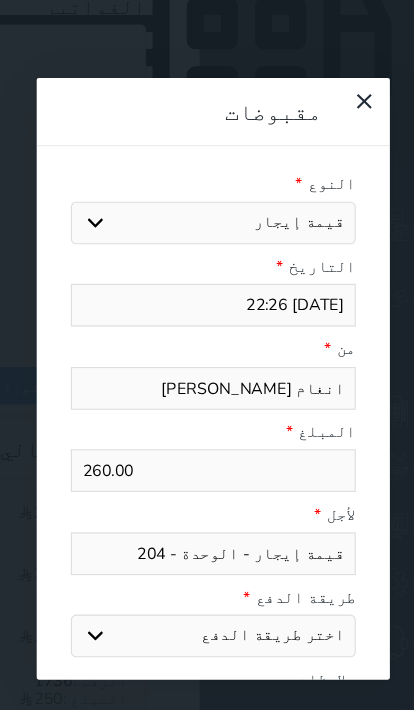click on "اختر طريقة الدفع   دفع نقدى   تحويل بنكى   مدى   بطاقة ائتمان   آجل" at bounding box center [206, 596] 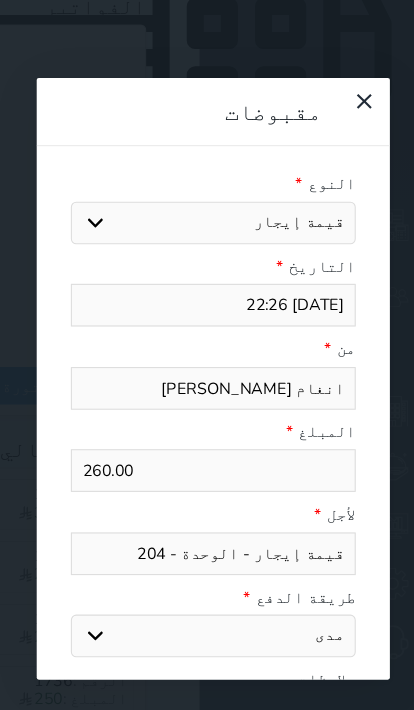 click on "260.00" at bounding box center [206, 441] 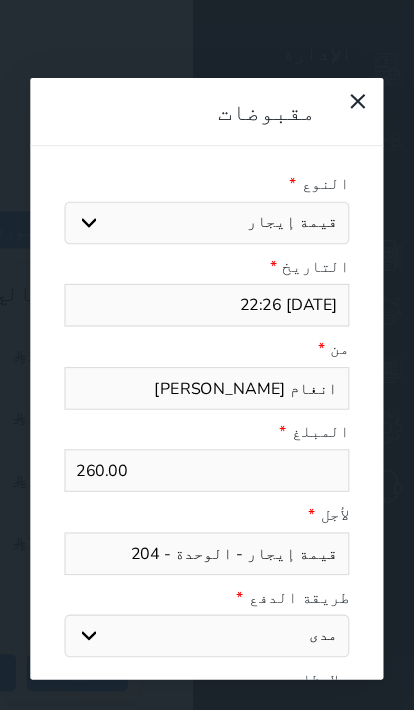 click on "المبلغ *" at bounding box center (206, 405) 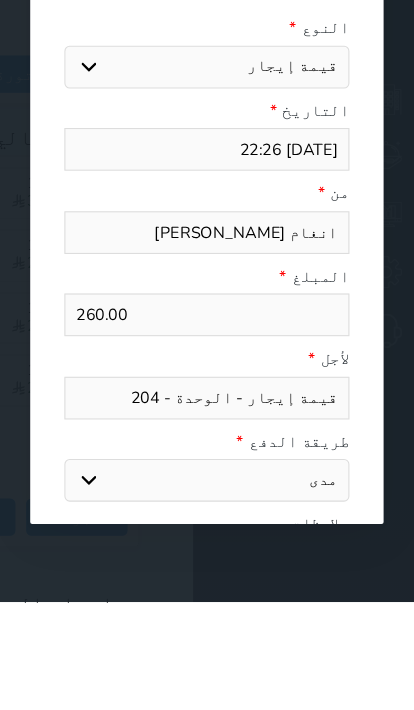click on "260.00" at bounding box center [206, 441] 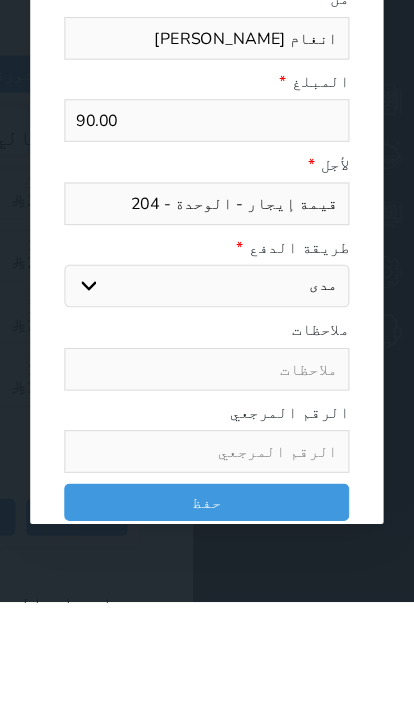 scroll, scrollTop: 181, scrollLeft: 0, axis: vertical 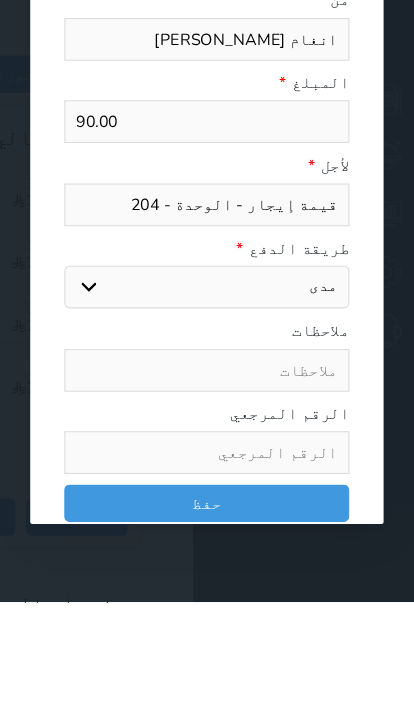 type on "90.00" 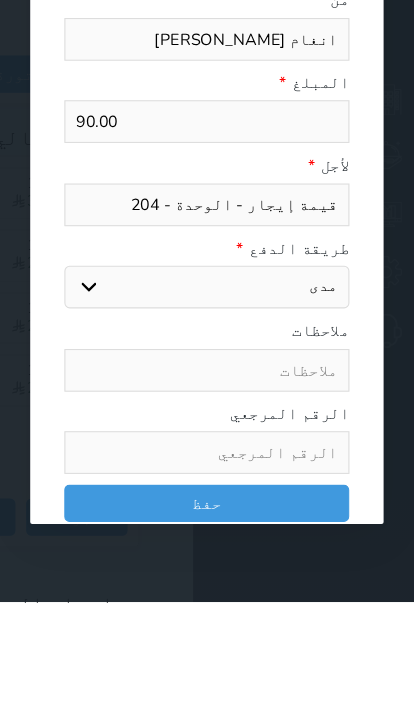 click on "حفظ" at bounding box center (206, 617) 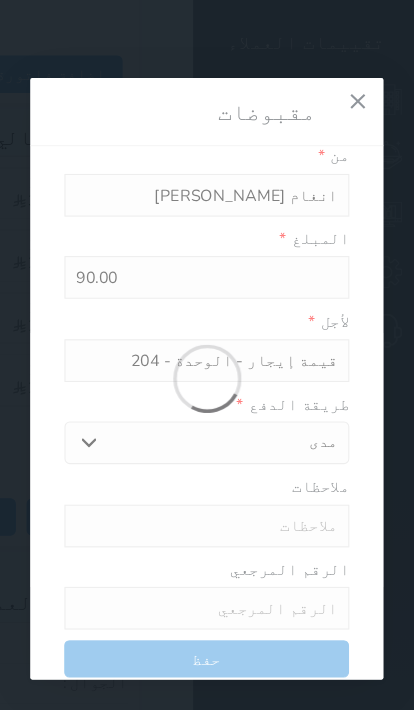 select 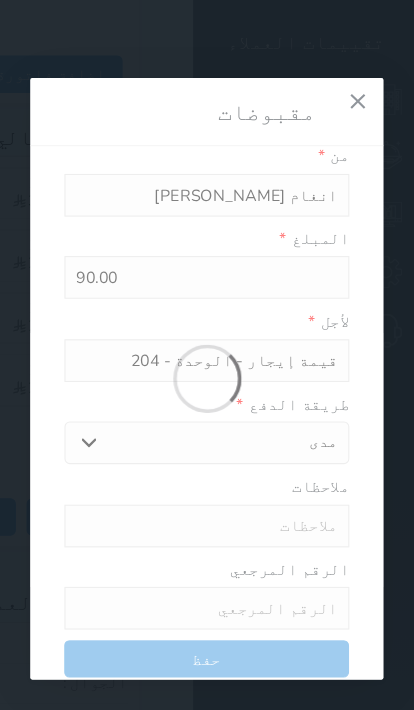 type 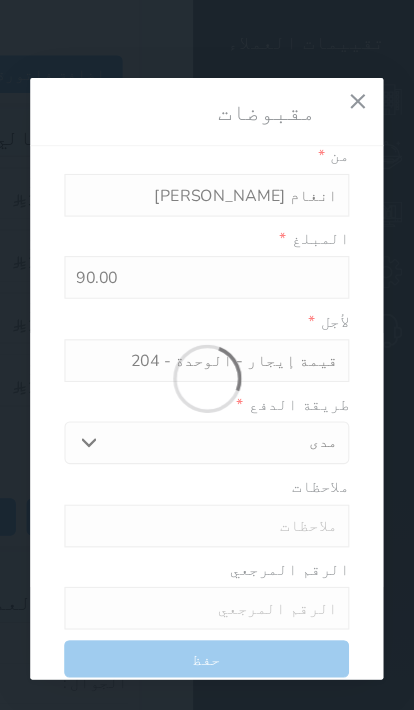 type on "0" 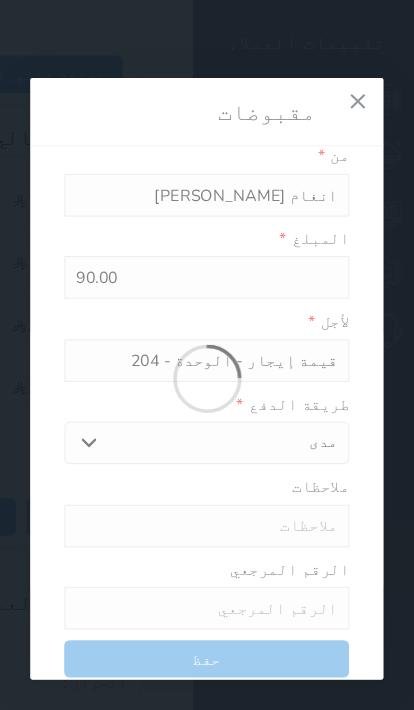 select 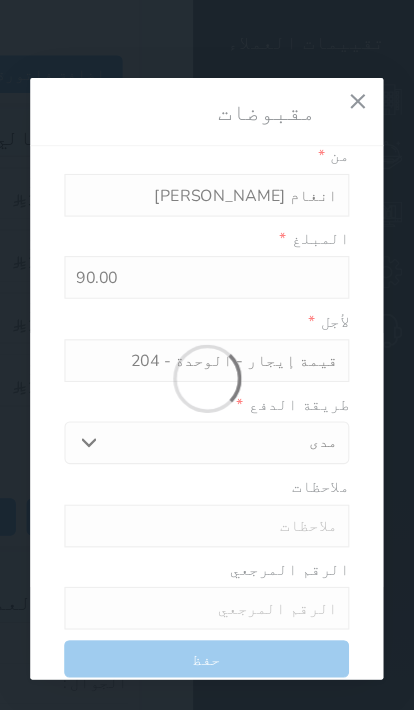 type on "0" 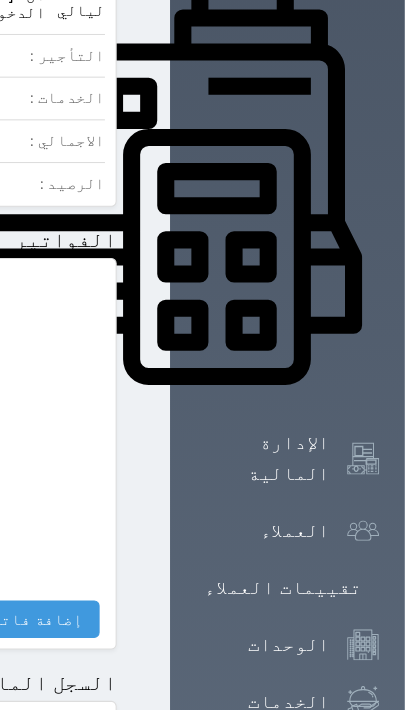 scroll, scrollTop: 608, scrollLeft: 0, axis: vertical 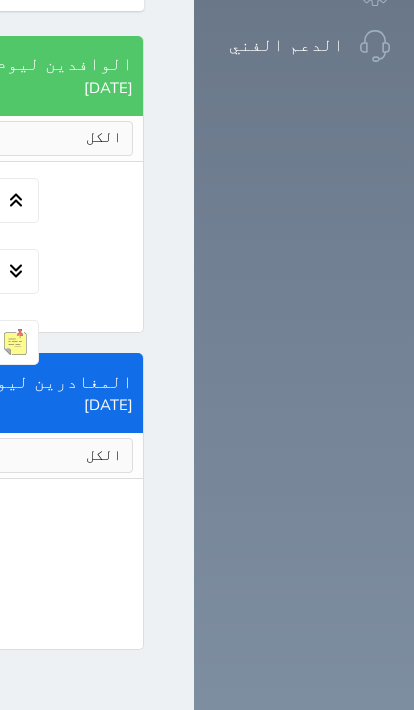 click at bounding box center (170, -1533) 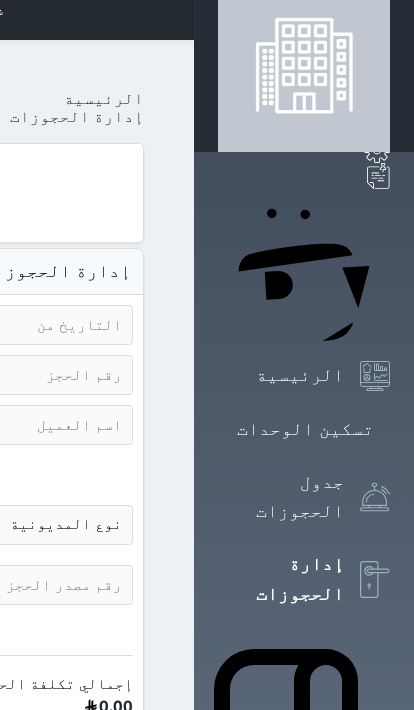 scroll, scrollTop: 1, scrollLeft: 0, axis: vertical 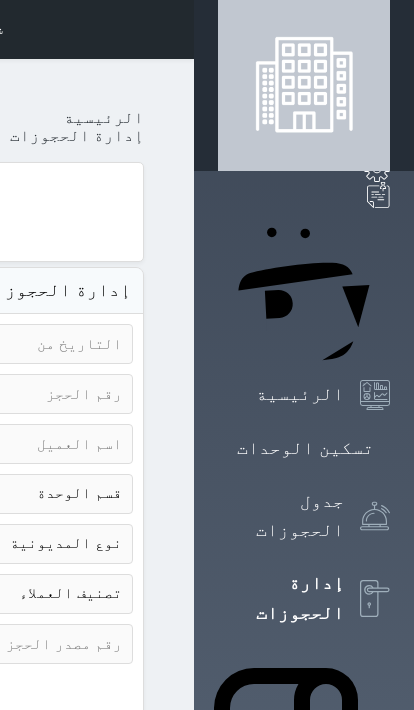 click on "حالة الحجز
الحجوزات المفتوحة (الكل)
الحجوزات المغلقة (الكل)
الحجوزات المفتوحة (مسجل دخول)
الحجوزات المغلقة (تسجيل مغادرة)
الحجوزات لم تسجل دخول
الحجوزات المؤكدة (الكل)
الحجوزات الملغية
الحجوزات المنتهية مهلة دفعها
حجوزات بانتظار الدفع" at bounding box center (-576, 394) 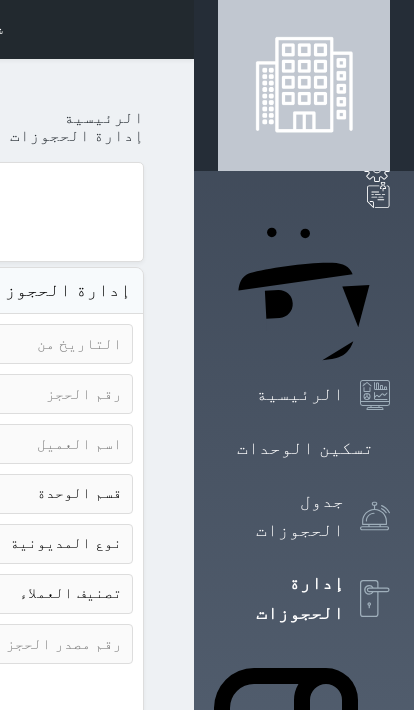 select on "checked_out" 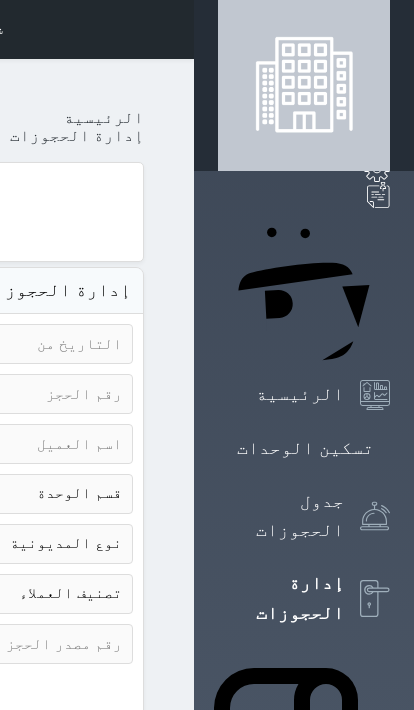 click at bounding box center [-97, 344] 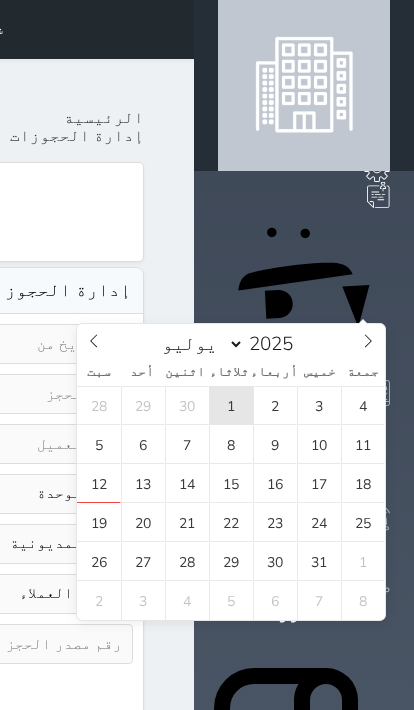 click on "1" at bounding box center (231, 405) 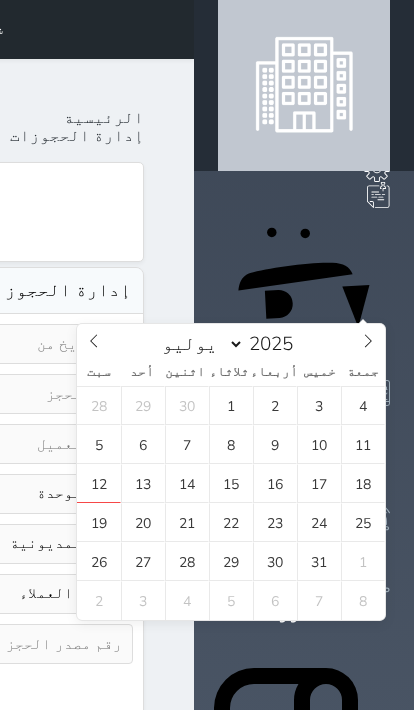 type on "2025-07-01" 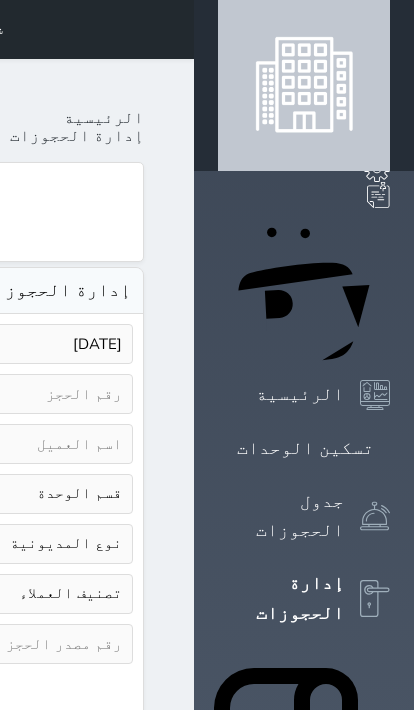 click at bounding box center (-576, 344) 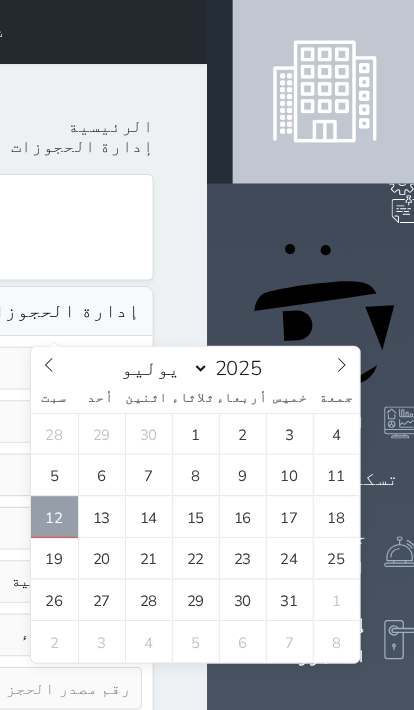click on "12" at bounding box center [51, 484] 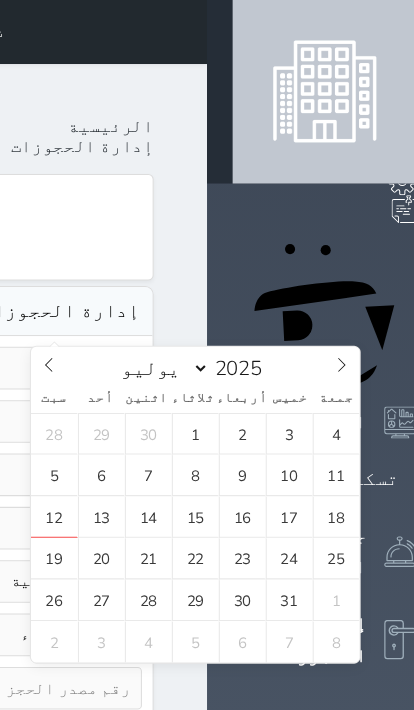 type on "2025-07-12" 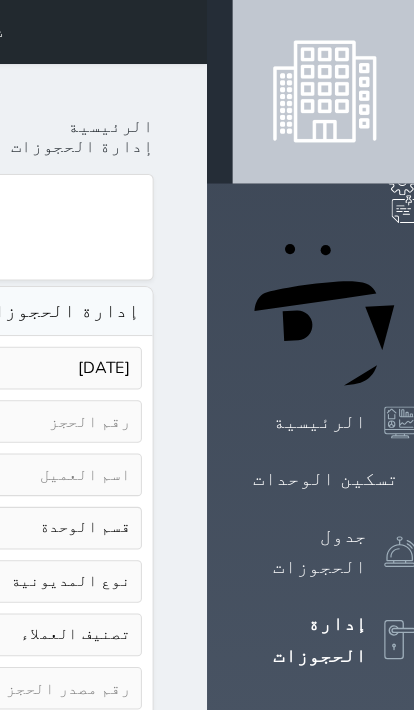 click on "نوع الإيجار
يومي   شهري" at bounding box center [-576, 545] 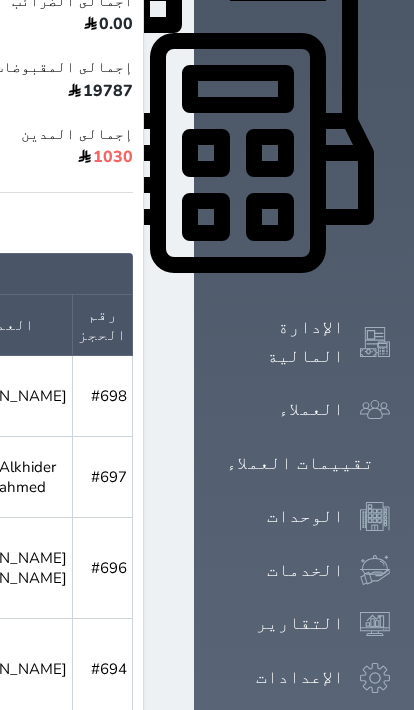 scroll, scrollTop: 876, scrollLeft: 0, axis: vertical 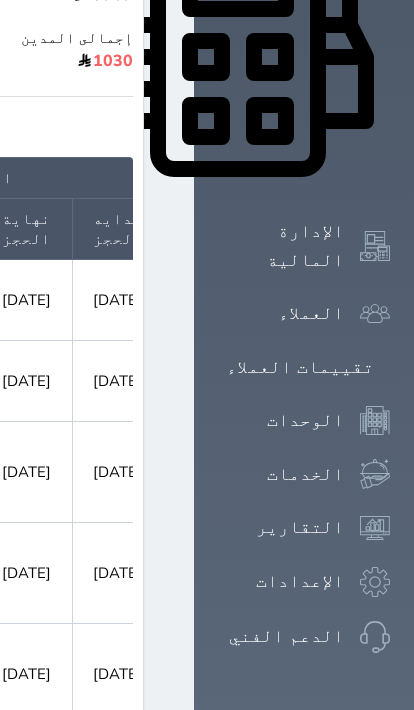 click 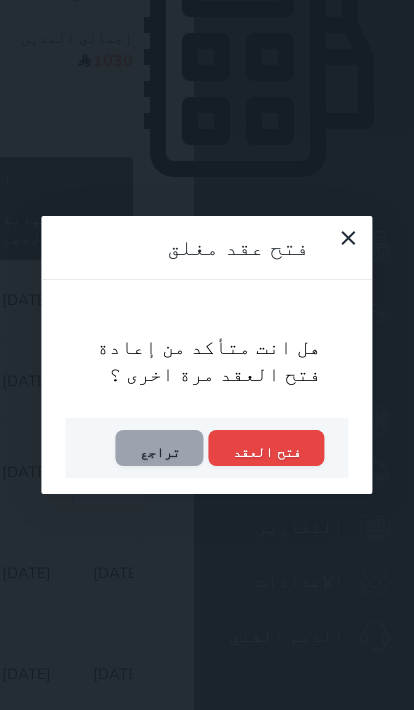 click on "فتح العقد" at bounding box center (267, 448) 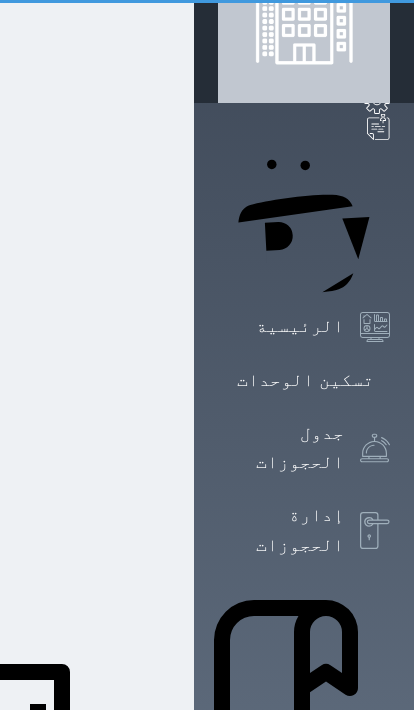 scroll, scrollTop: 1, scrollLeft: 0, axis: vertical 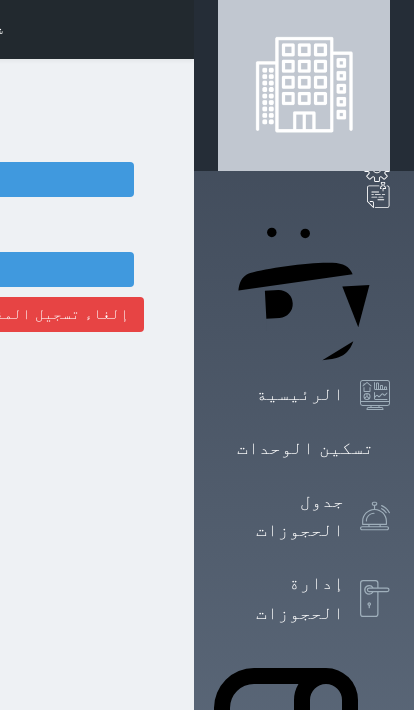 select 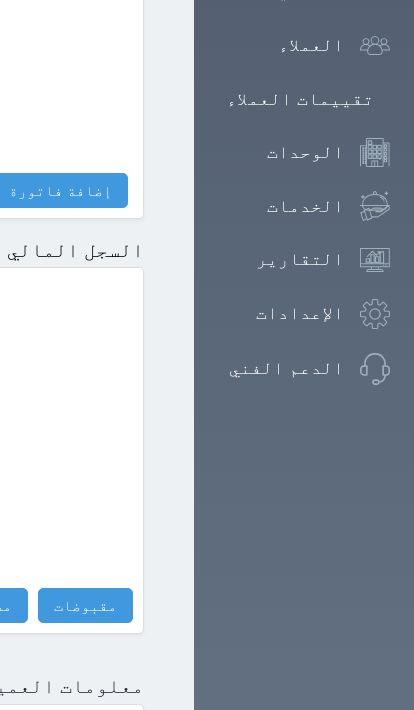 scroll, scrollTop: 1243, scrollLeft: 0, axis: vertical 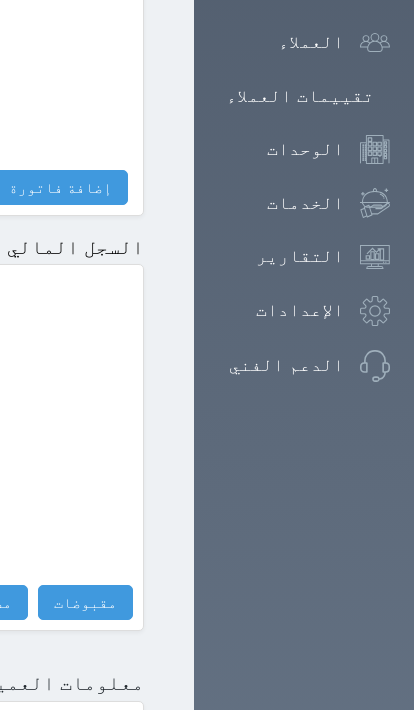 click on "مقبوضات" at bounding box center [85, 602] 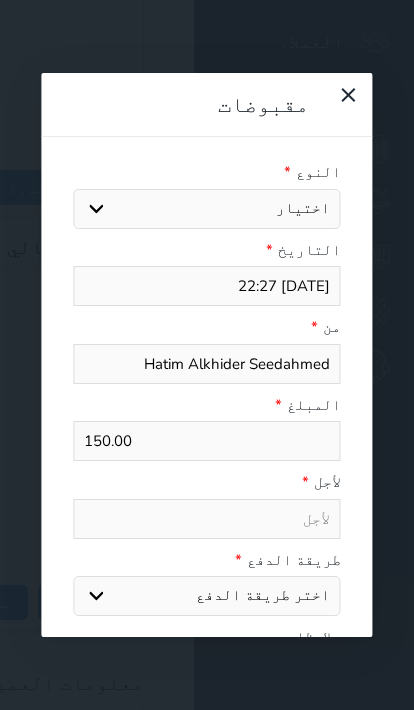 click on "اختيار" at bounding box center [206, 209] 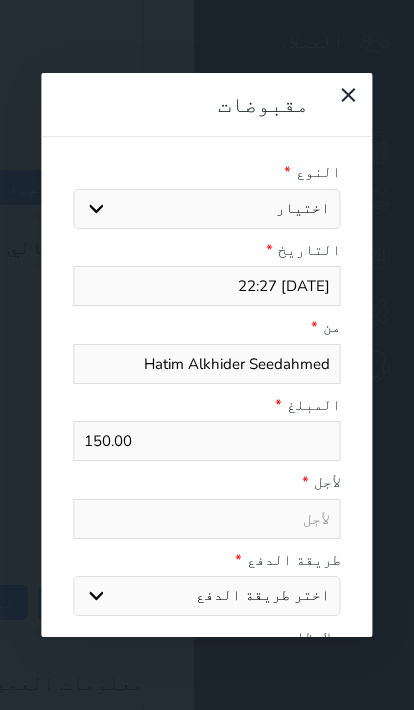 select 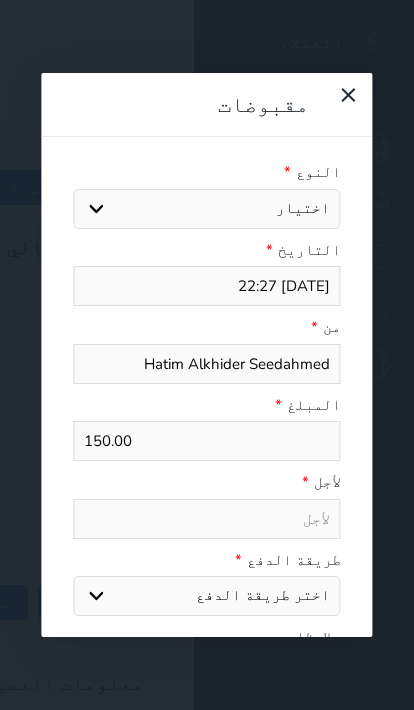 select on "121600" 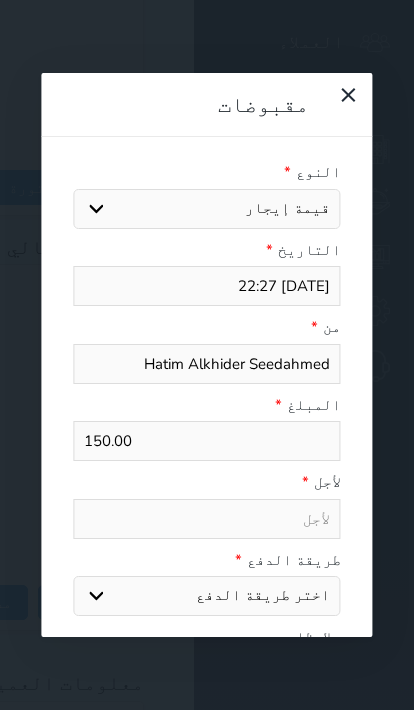 select 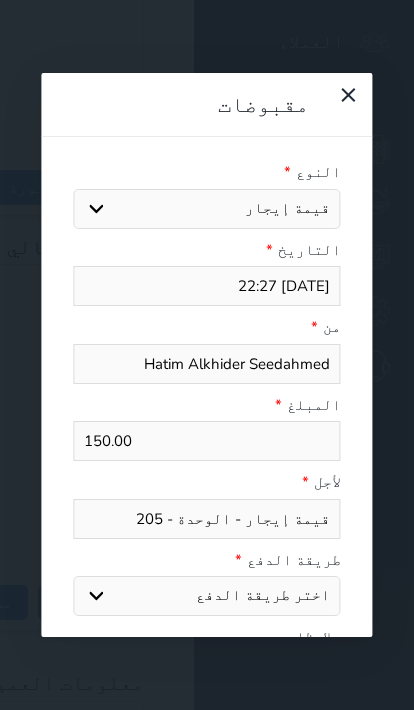 click on "اختر طريقة الدفع   دفع نقدى   تحويل بنكى   مدى   بطاقة ائتمان   آجل" at bounding box center (206, 596) 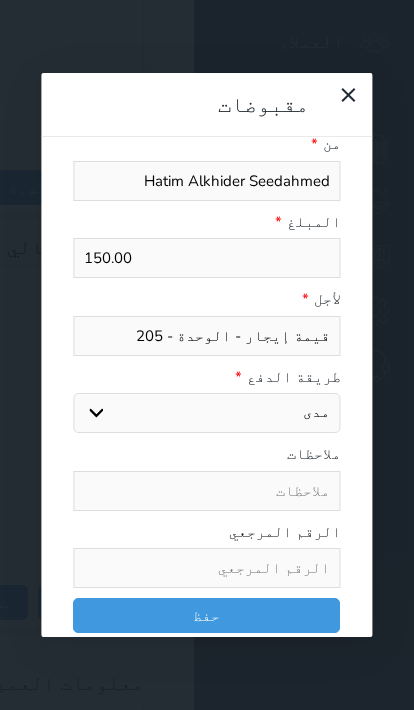 scroll, scrollTop: 181, scrollLeft: 0, axis: vertical 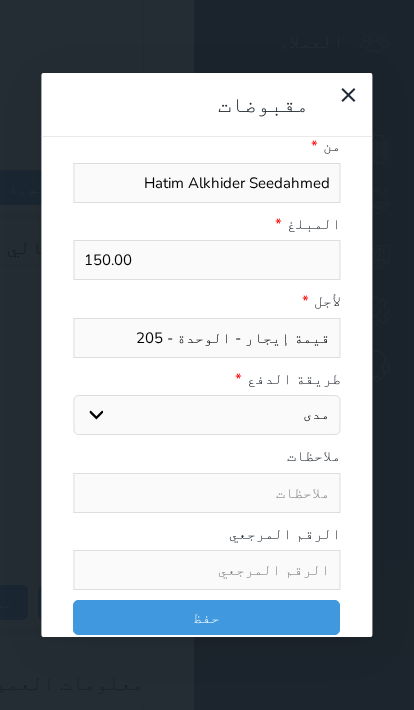 click on "حفظ" at bounding box center [206, 617] 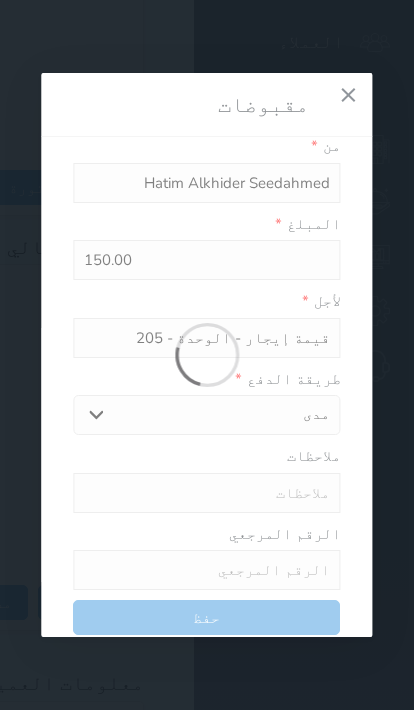 select 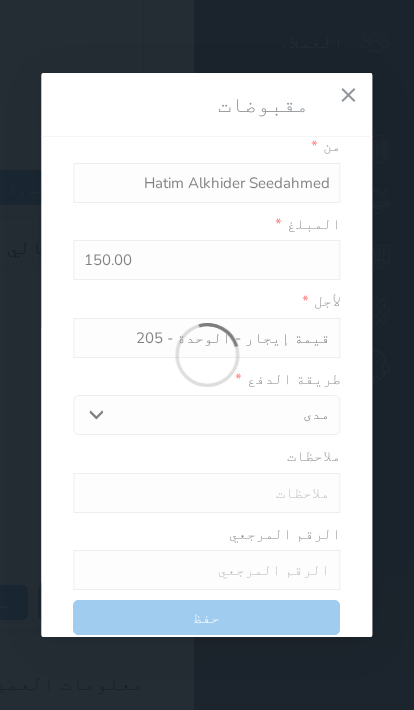 type 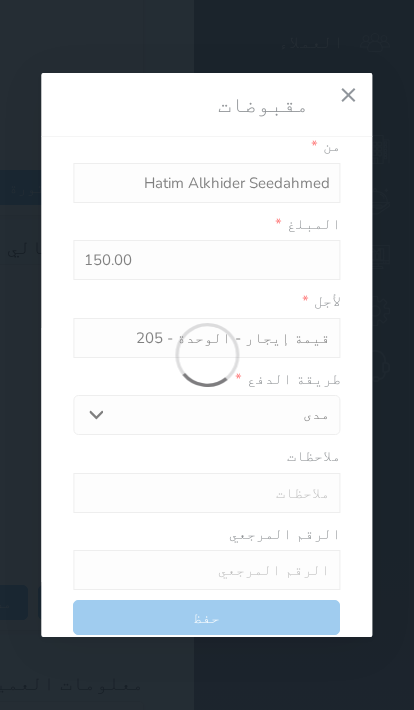 type on "0" 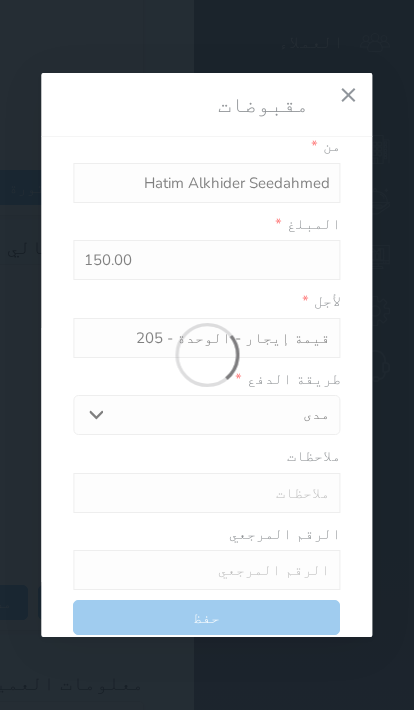 select 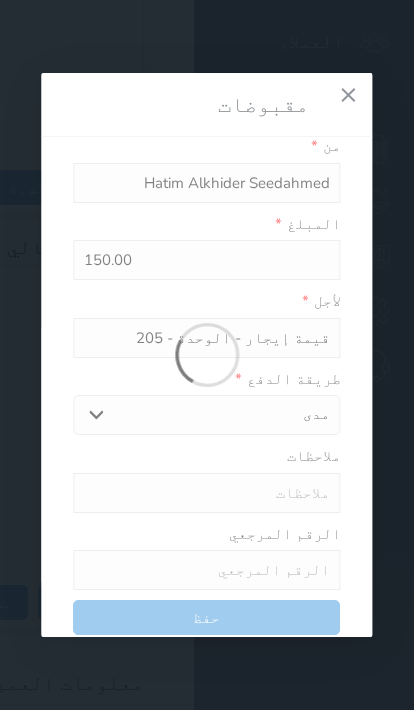 type on "0" 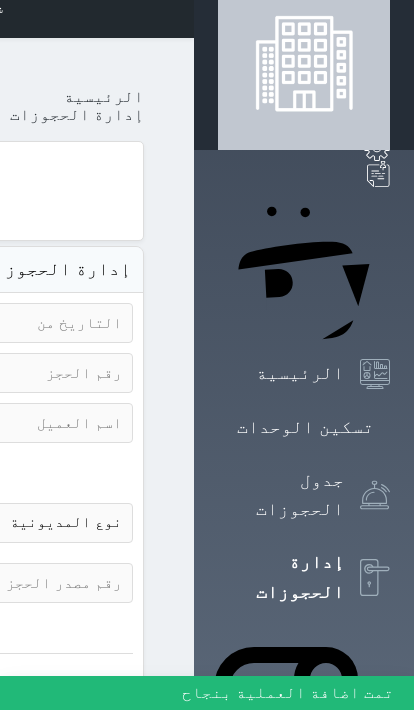 scroll, scrollTop: 0, scrollLeft: 0, axis: both 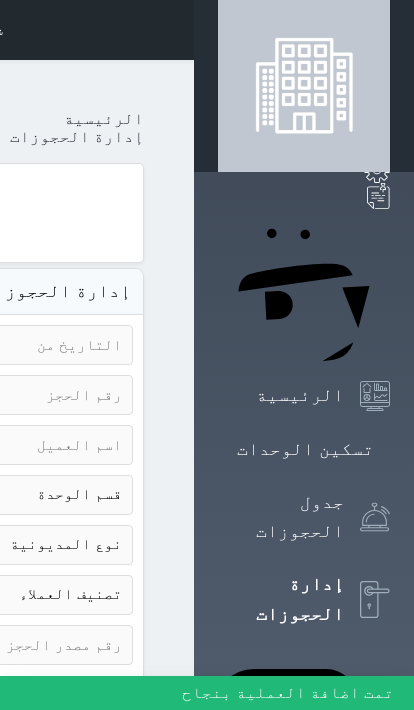 click on "شقق الفاطمية
حجز جماعي جديد   حجز جديد   غير مرتبط مع منصة زاتكا المرحلة الثانية   غير مرتبط مع شموس   غير مرتبط مع المنصة الوطنية للرصد السياحي             إشعار   الغرفة   النزيل   المصدر
محمد" at bounding box center [-336, 30] 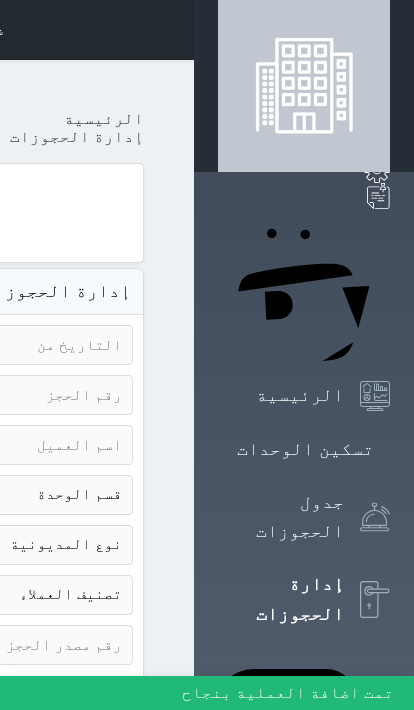 click on "حالة الحجز
الحجوزات المفتوحة (الكل)
الحجوزات المغلقة (الكل)
الحجوزات المفتوحة (مسجل دخول)
الحجوزات المغلقة (تسجيل مغادرة)
الحجوزات لم تسجل دخول
الحجوزات المؤكدة (الكل)
الحجوزات الملغية
الحجوزات المنتهية مهلة دفعها
حجوزات بانتظار الدفع" at bounding box center (-576, 395) 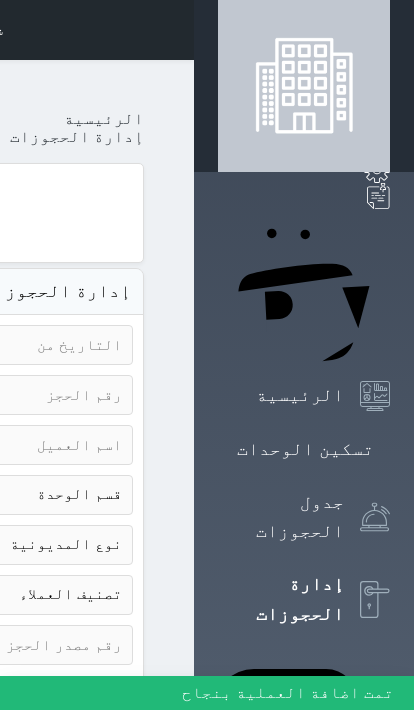 select on "checked_out" 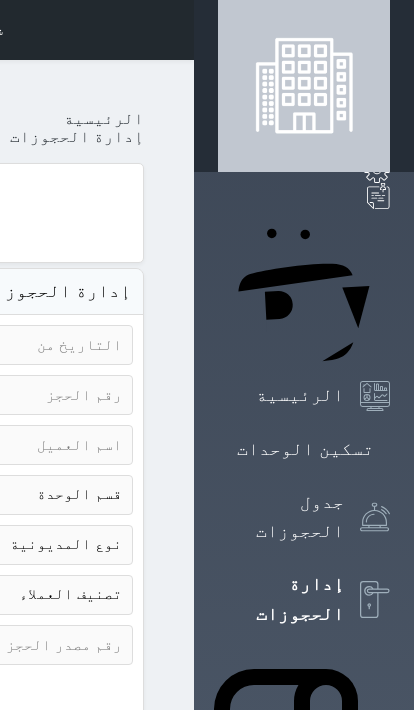 click at bounding box center (-97, 345) 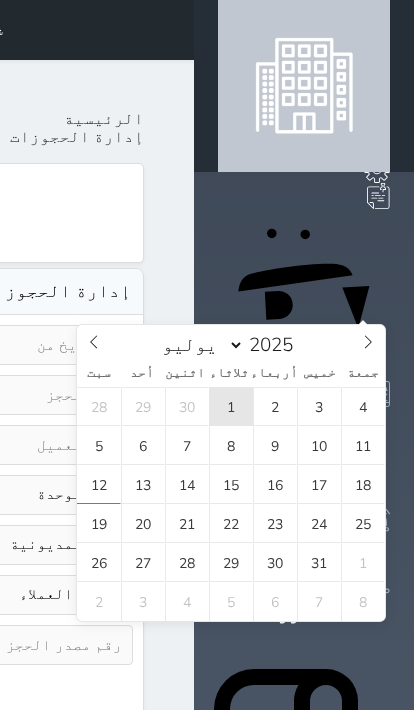 click on "1" at bounding box center (231, 406) 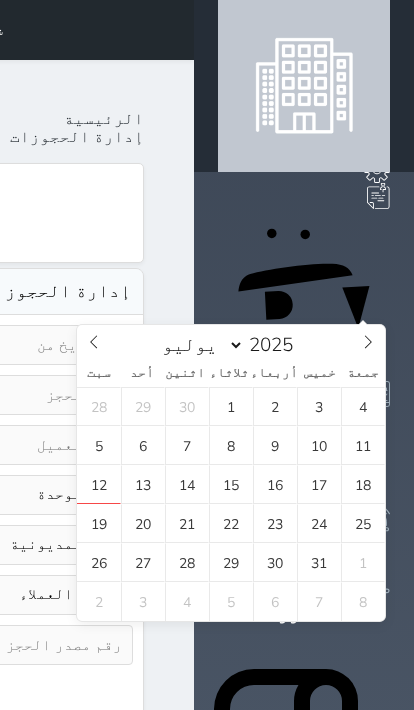 type on "2025-07-01" 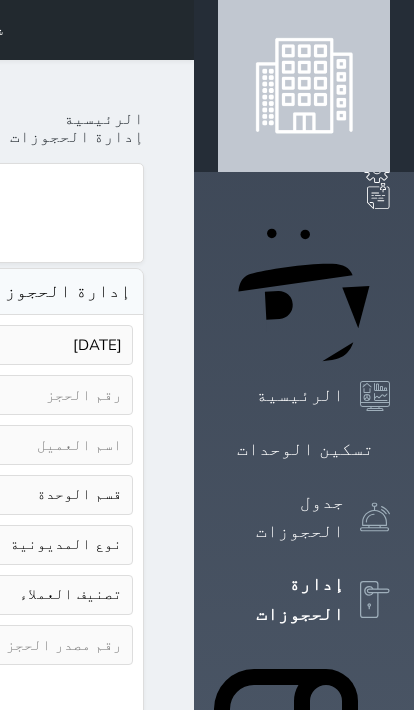 click at bounding box center [-576, 345] 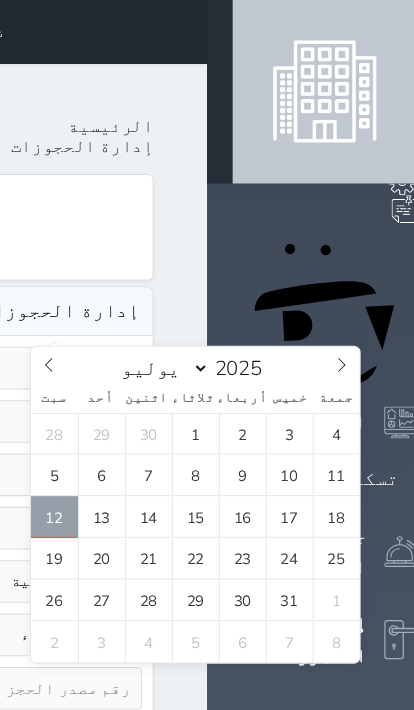 click on "12" at bounding box center (51, 484) 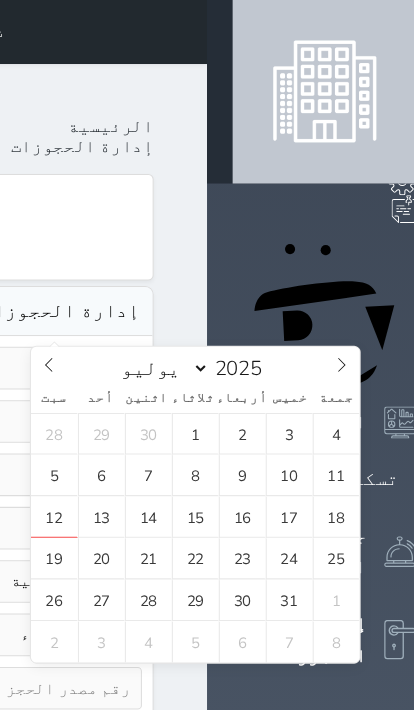 type on "2025-07-12" 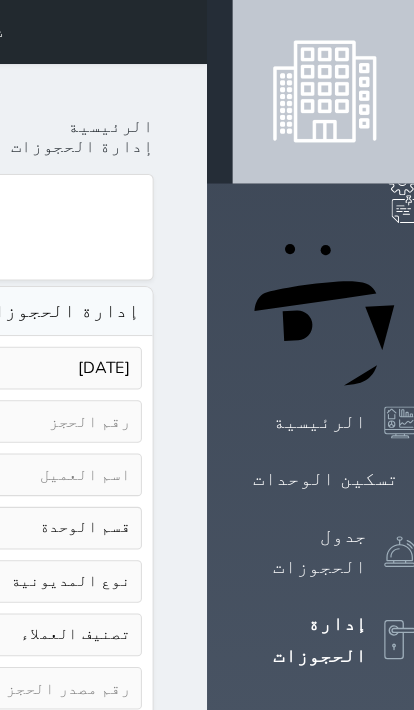 click on "نوع الإيجار
يومي   شهري" at bounding box center [-576, 545] 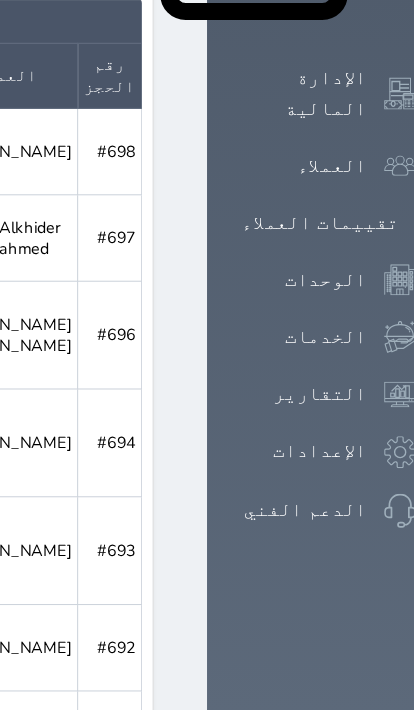 scroll, scrollTop: 1170, scrollLeft: 0, axis: vertical 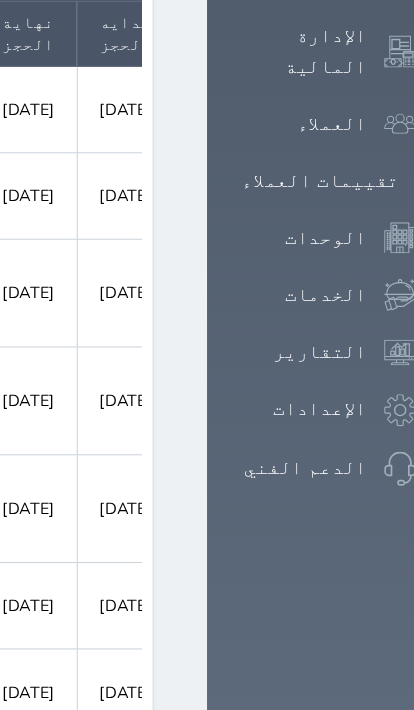 click 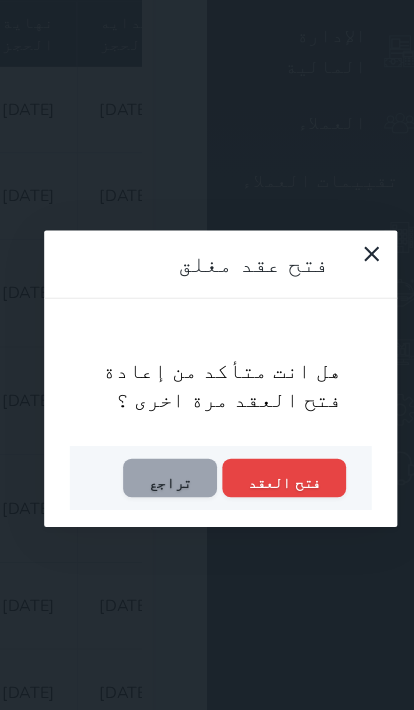 click on "فتح العقد" at bounding box center (267, 448) 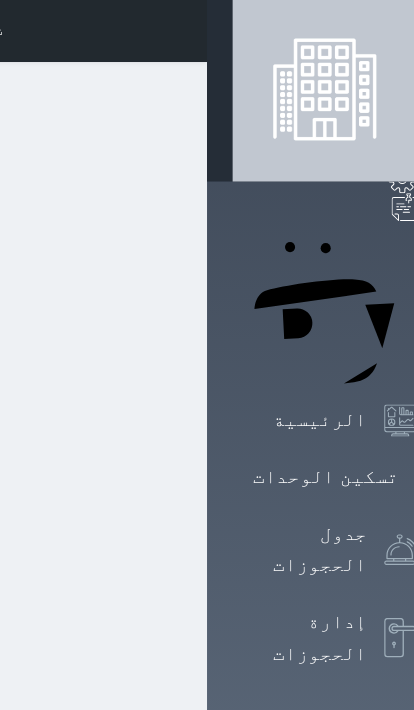 scroll, scrollTop: 1, scrollLeft: 0, axis: vertical 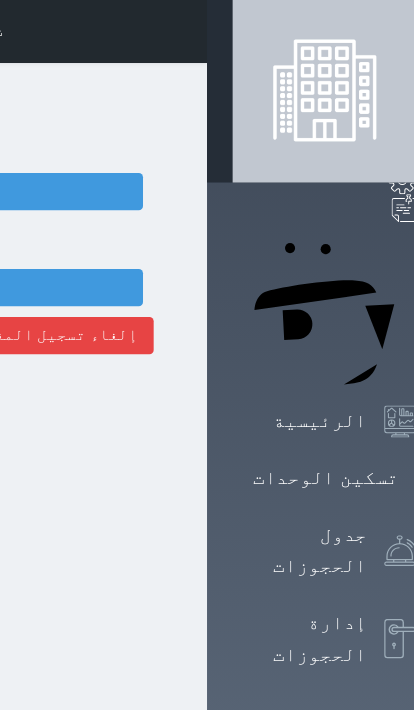 select 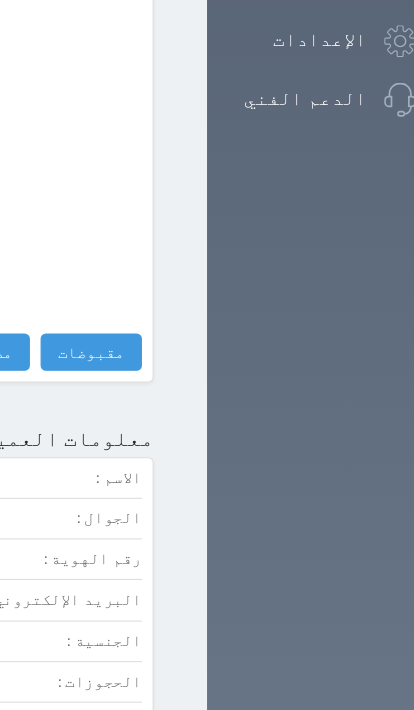 scroll, scrollTop: 1494, scrollLeft: 0, axis: vertical 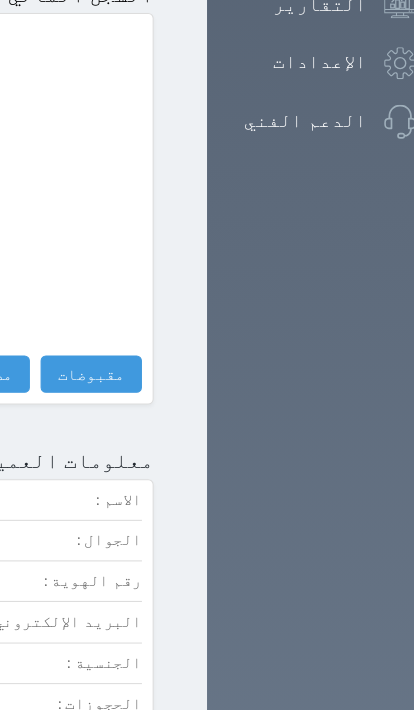 click on "مقبوضات" at bounding box center (85, 351) 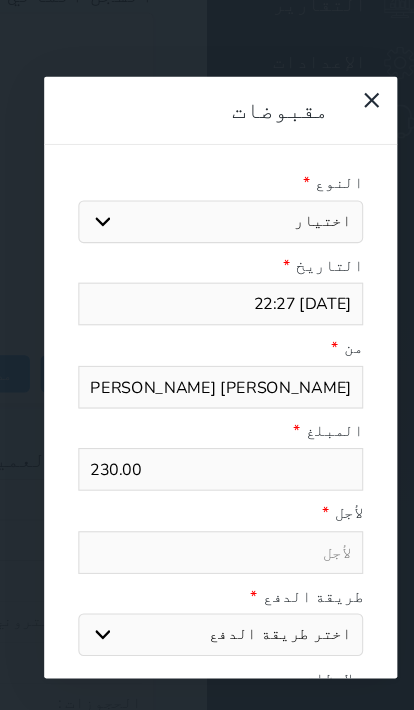 select 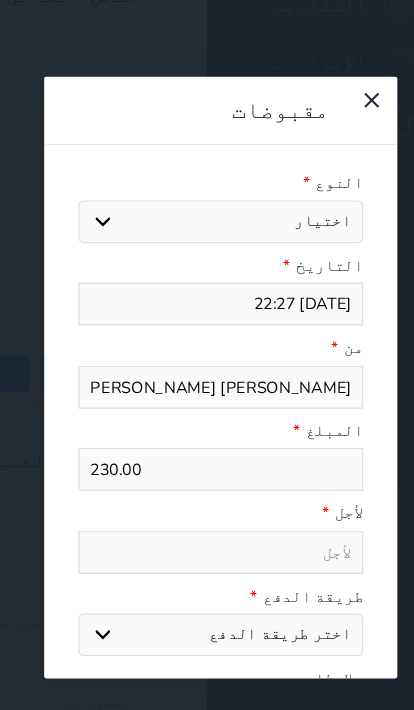 select 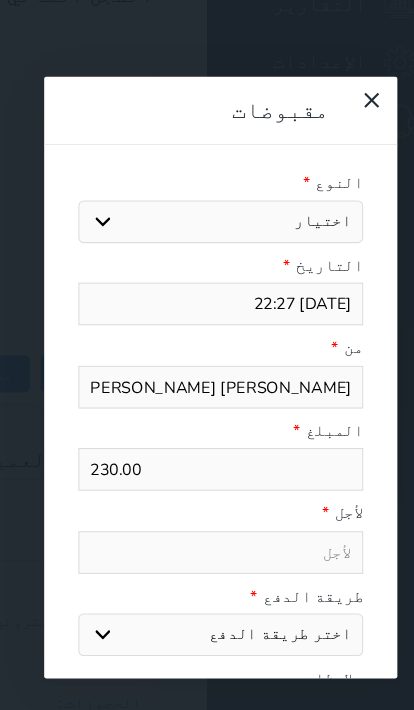 click on "اختيار" at bounding box center (206, 209) 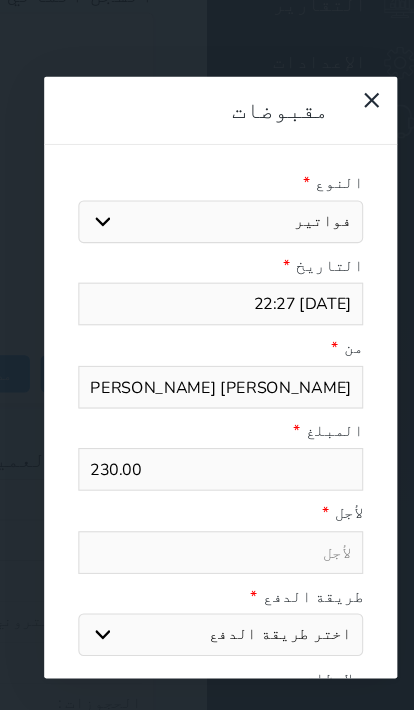 select 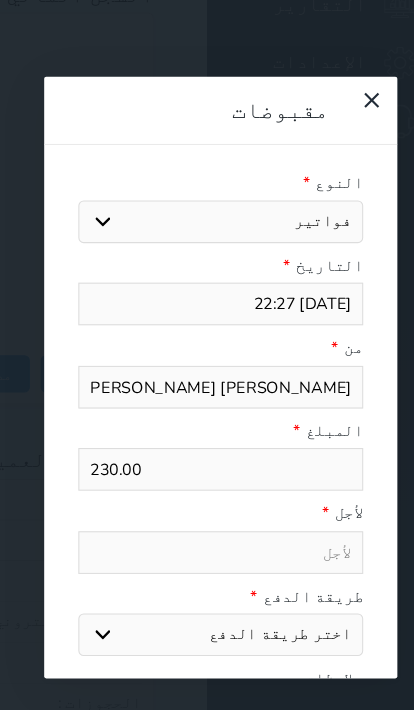 type on "فواتير - الوحدة - 101" 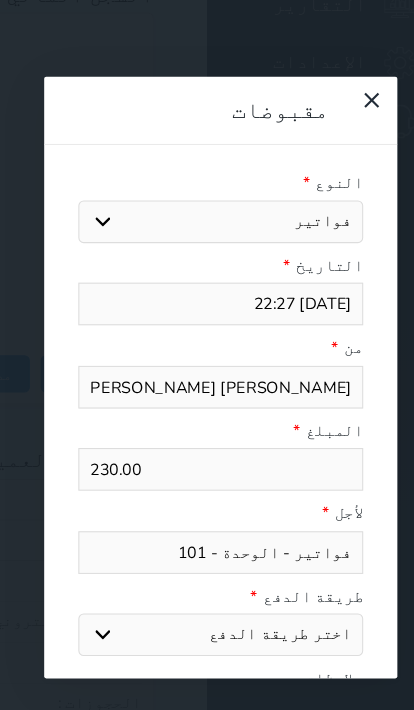 select on "121600" 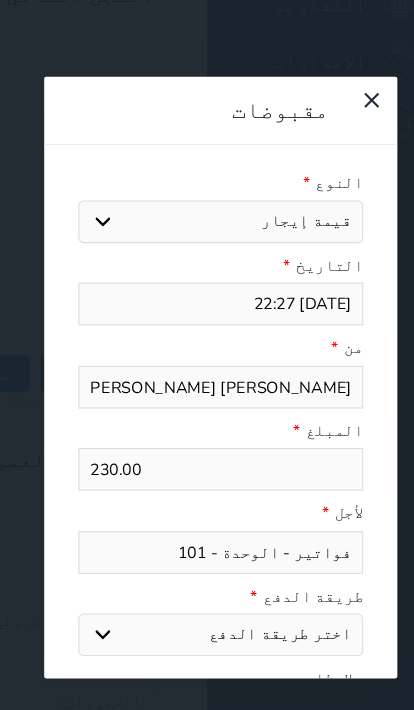 select 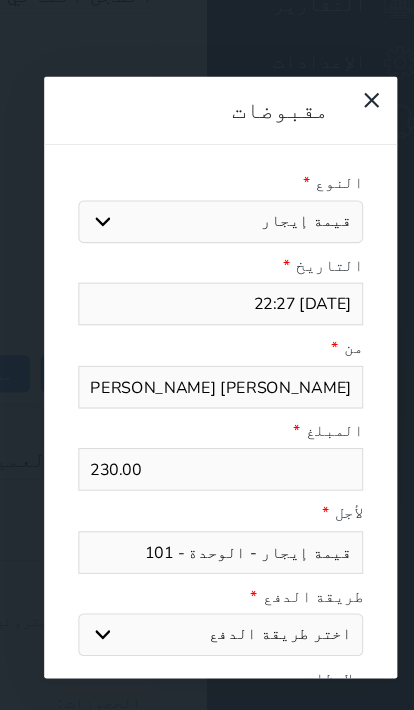 select on "mada" 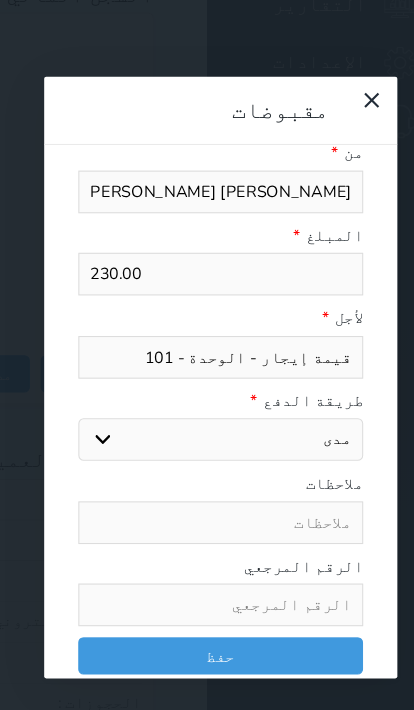 scroll, scrollTop: 181, scrollLeft: 0, axis: vertical 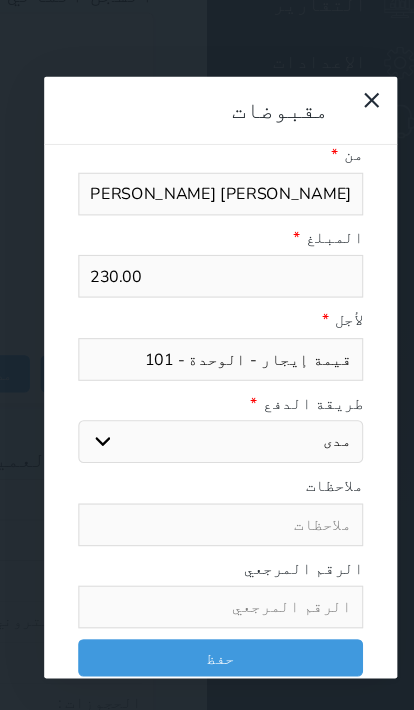 click on "حفظ" at bounding box center [206, 617] 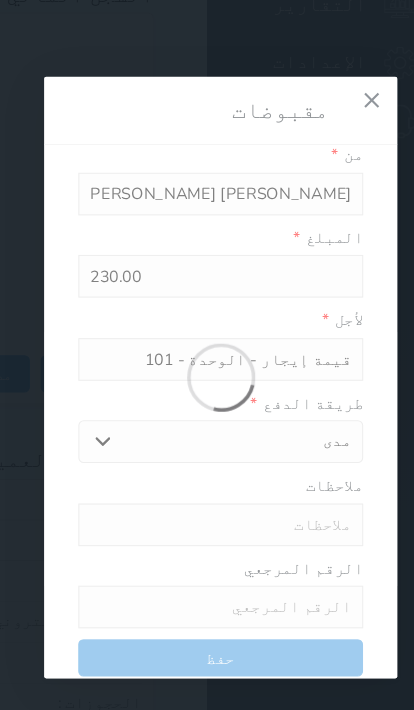 select 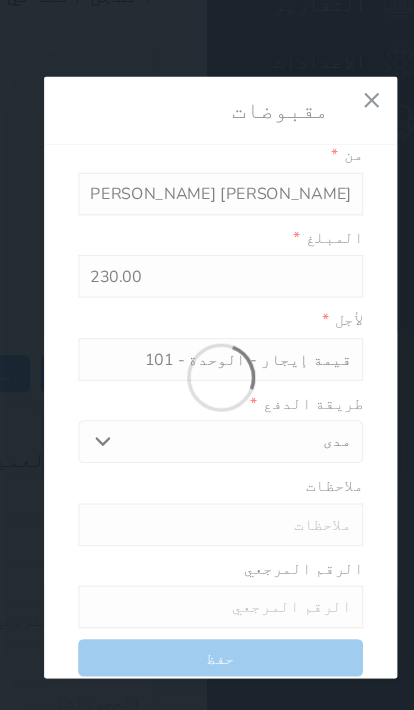 type 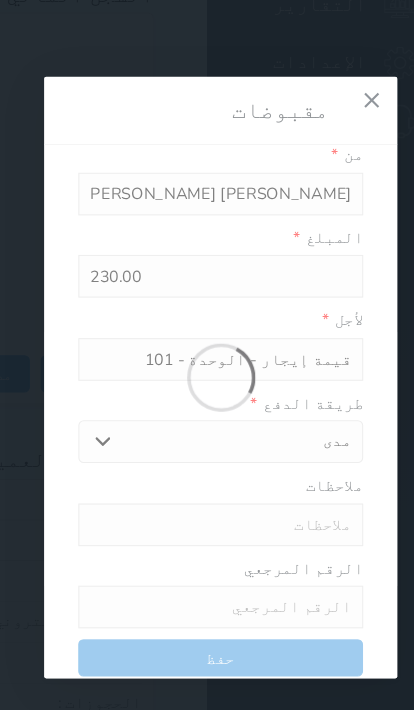 type on "0" 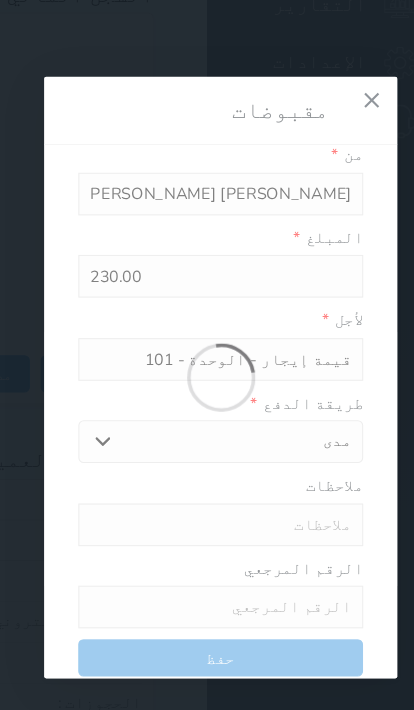 select 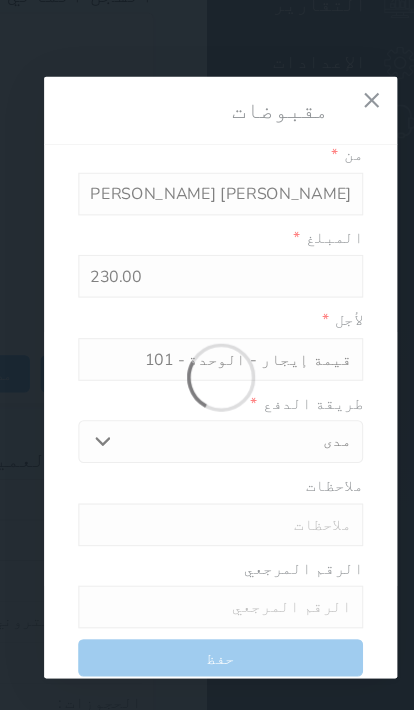 type on "0" 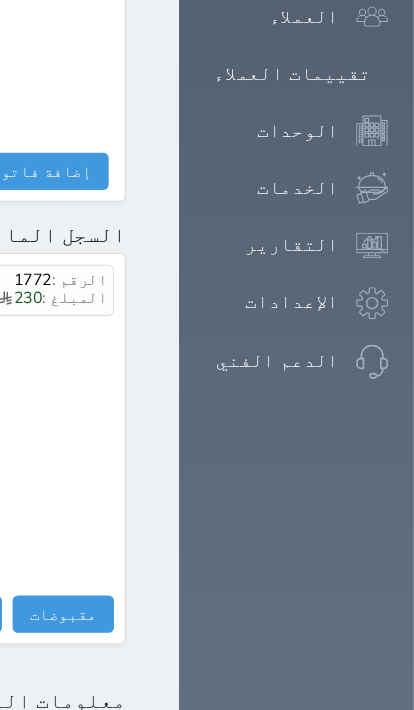 scroll, scrollTop: 1267, scrollLeft: 0, axis: vertical 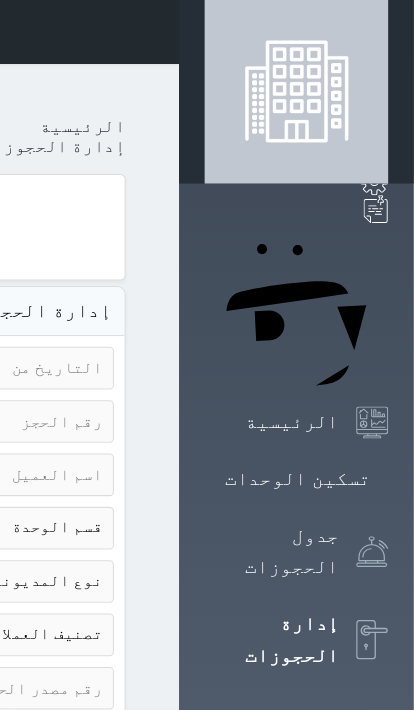 click on "شقق الفاطمية
حجز جماعي جديد   حجز جديد   غير مرتبط مع منصة زاتكا المرحلة الثانية   غير مرتبط مع شموس   غير مرتبط مع المنصة الوطنية للرصد السياحي             إشعار   الغرفة   النزيل   المصدر
محمد" at bounding box center (-336, 30) 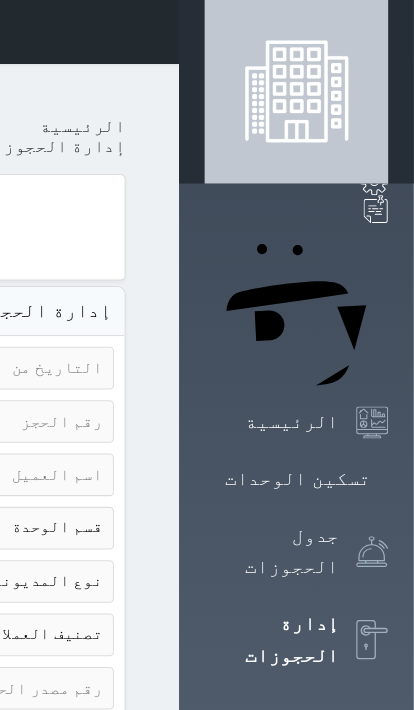 click on "شقق الفاطمية
حجز جماعي جديد   حجز جديد   غير مرتبط مع منصة زاتكا المرحلة الثانية   غير مرتبط مع شموس   غير مرتبط مع المنصة الوطنية للرصد السياحي             إشعار   الغرفة   النزيل   المصدر
محمد" at bounding box center [-336, 30] 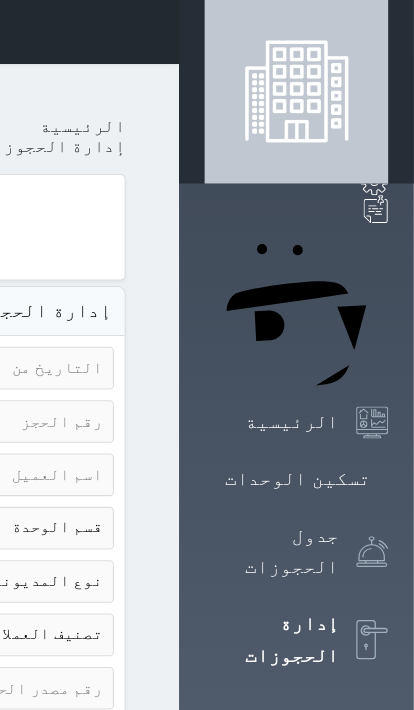 click on "حالة الحجز
الحجوزات المفتوحة (الكل)
الحجوزات المغلقة (الكل)
الحجوزات المفتوحة (مسجل دخول)
الحجوزات المغلقة (تسجيل مغادرة)
الحجوزات لم تسجل دخول
الحجوزات المؤكدة (الكل)
الحجوزات الملغية
الحجوزات المنتهية مهلة دفعها
حجوزات بانتظار الدفع" at bounding box center (-576, 395) 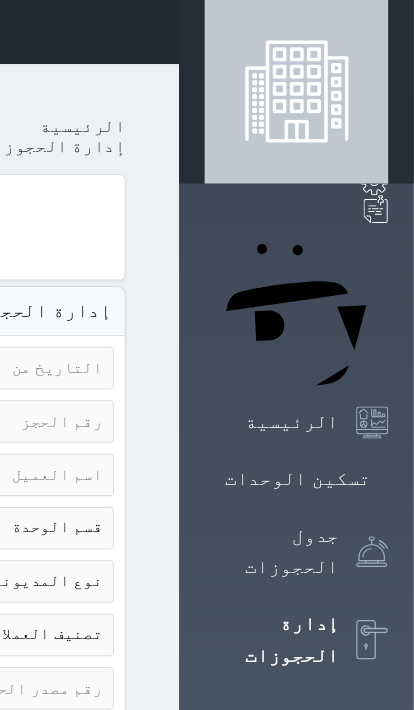 click on "Your browser does not support the audio element.
حجز جماعي جديد   حجز جديد             الرئيسية     تسكين الوحدات     جدول الحجوزات     إدارة الحجوزات     POS     الإدارة المالية     العملاء     تقييمات العملاء     الوحدات     الخدمات     التقارير     الإعدادات     الدعم الفني
شقق الفاطمية
حجز جماعي جديد   حجز جديد   غير مرتبط مع منصة زاتكا المرحلة الثانية   غير مرتبط مع شموس   غير مرتبط مع المنصة الوطنية للرصد السياحي             إشعار   الغرفة   النزيل   المصدر
محمد
الرئيسية إدارة الحجوزات   البحث بالتاريخ اعتمادا علي :        تاريخ الدخول       تاريخ المغادرة       الكل" at bounding box center (-226, 1850) 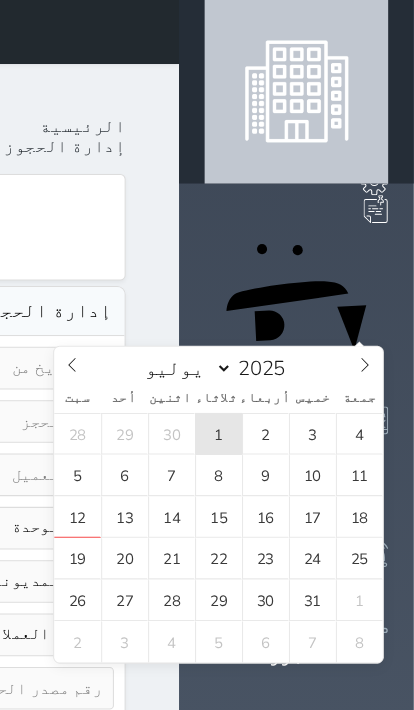 click on "1" at bounding box center [231, 406] 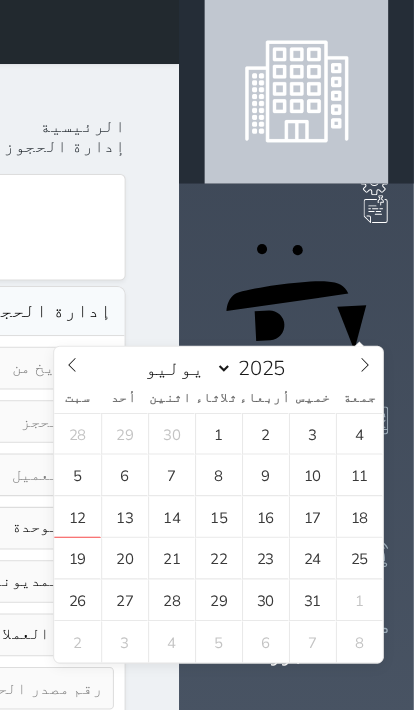 type on "2025-07-01" 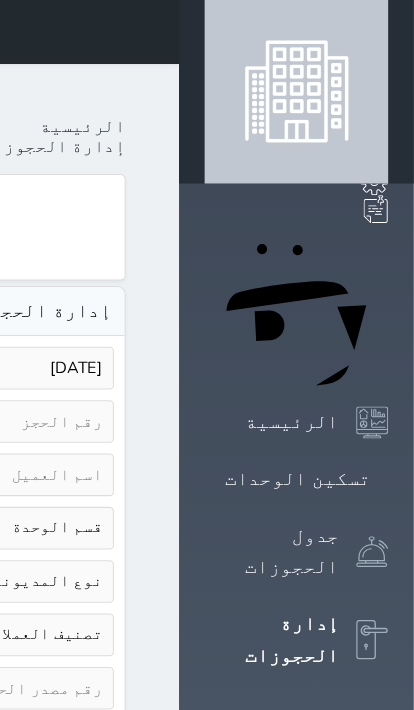 click at bounding box center [-576, 345] 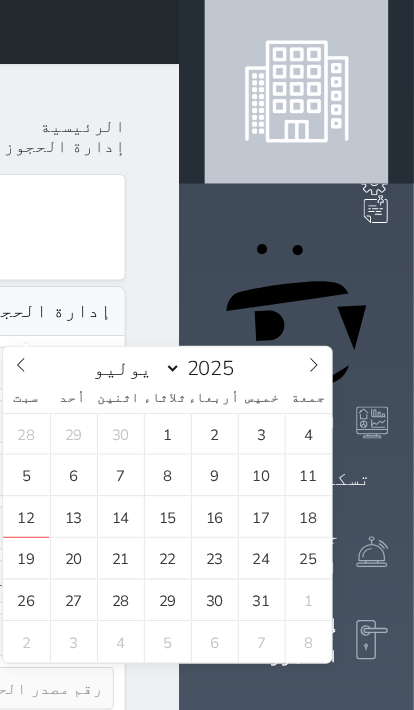 scroll, scrollTop: 0, scrollLeft: 0, axis: both 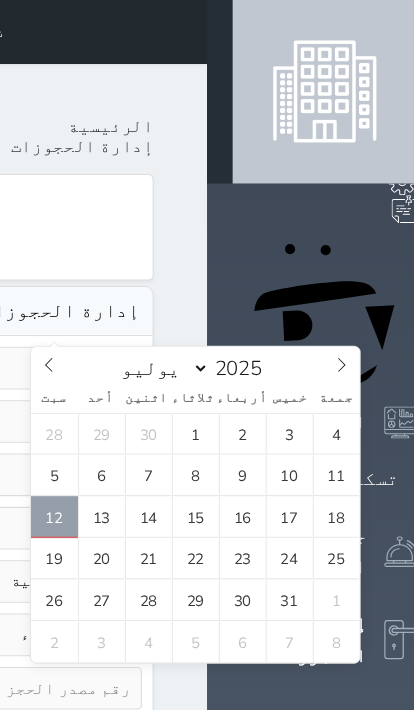 click on "12" at bounding box center [51, 484] 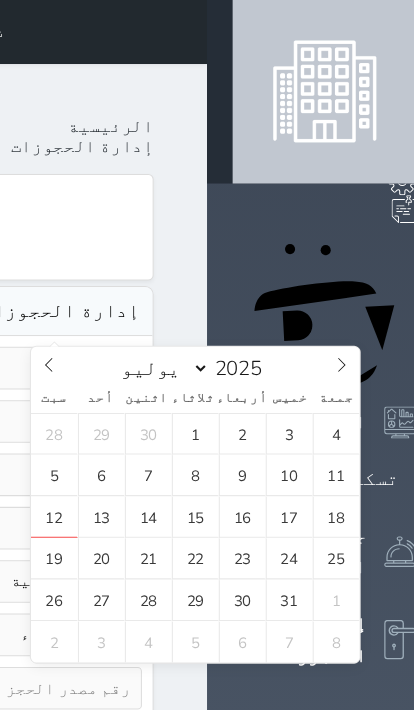 type on "2025-07-12" 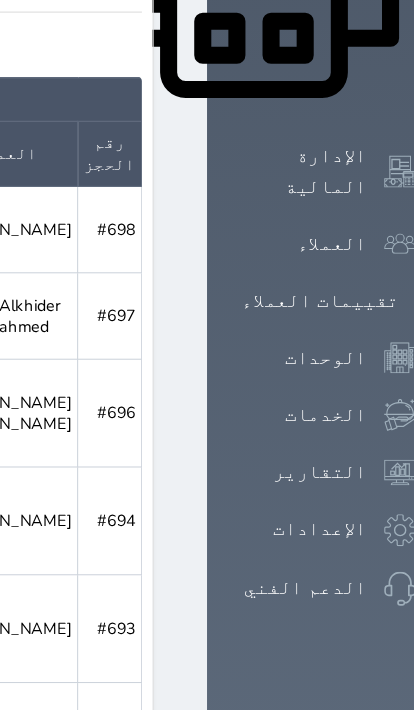 scroll, scrollTop: 1056, scrollLeft: 0, axis: vertical 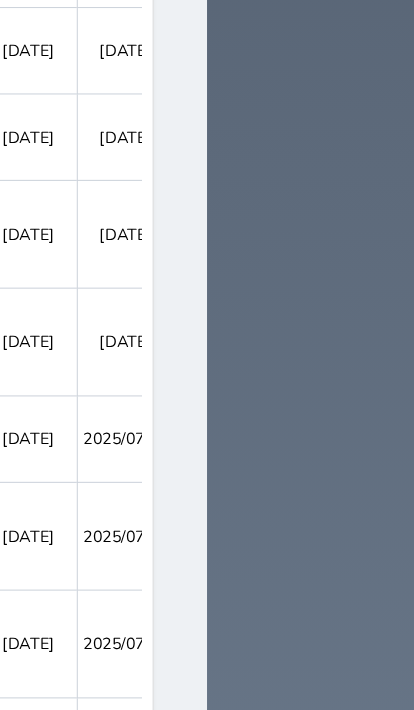 click 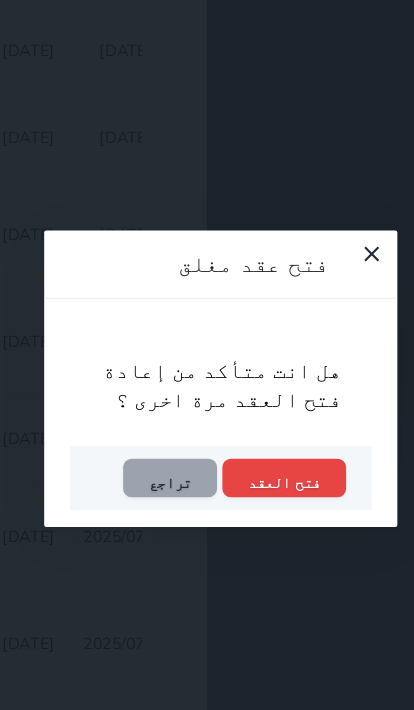click on "فتح العقد" at bounding box center (267, 448) 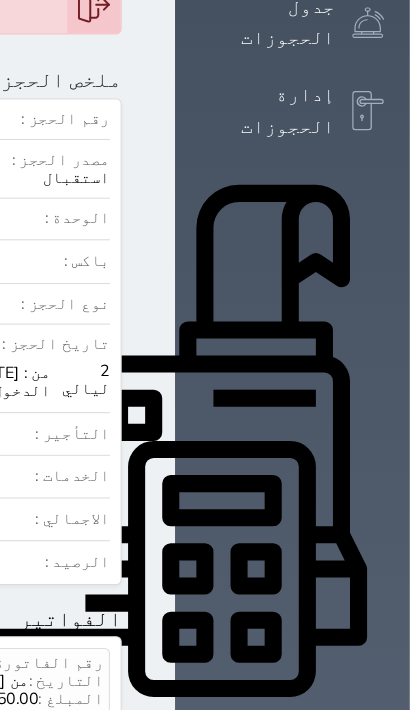 scroll, scrollTop: 502, scrollLeft: 0, axis: vertical 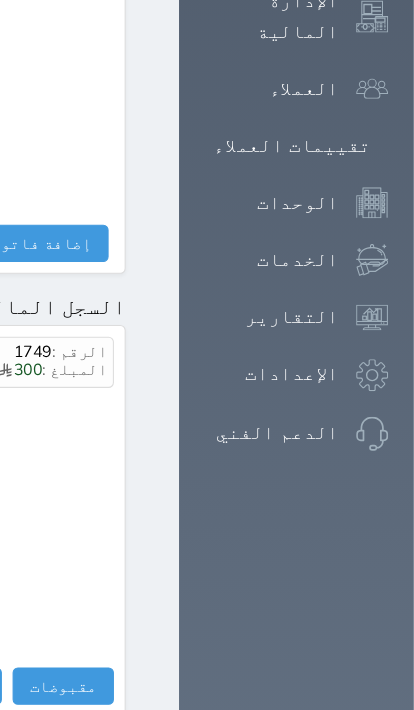 click on "مقبوضات" at bounding box center (85, 643) 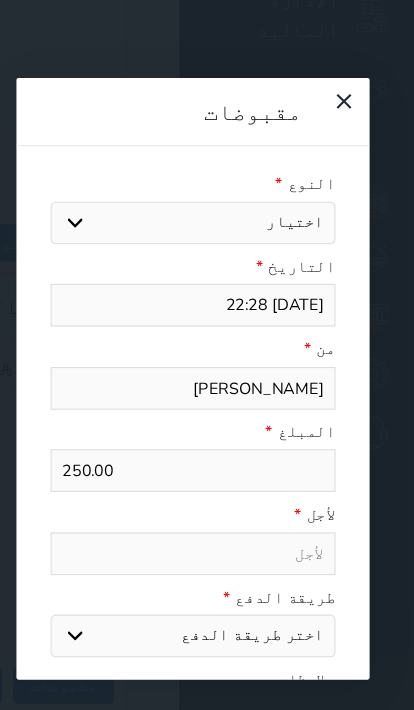 select 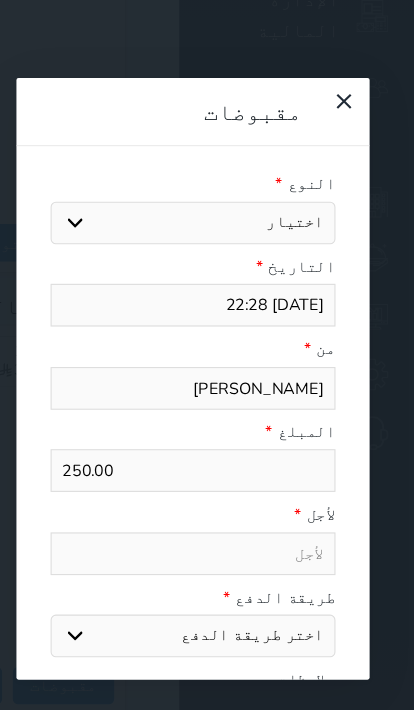 select on "121600" 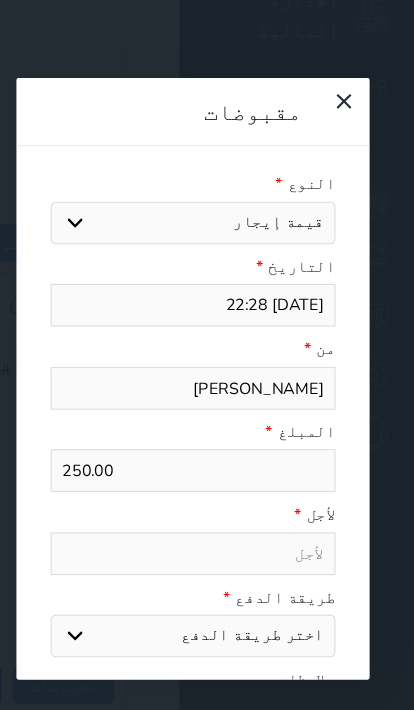 select 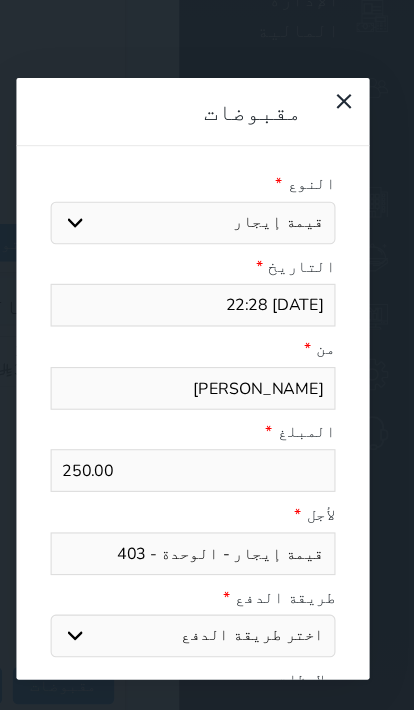 click on "اختر طريقة الدفع   دفع نقدى   تحويل بنكى   مدى   بطاقة ائتمان   آجل" at bounding box center [206, 596] 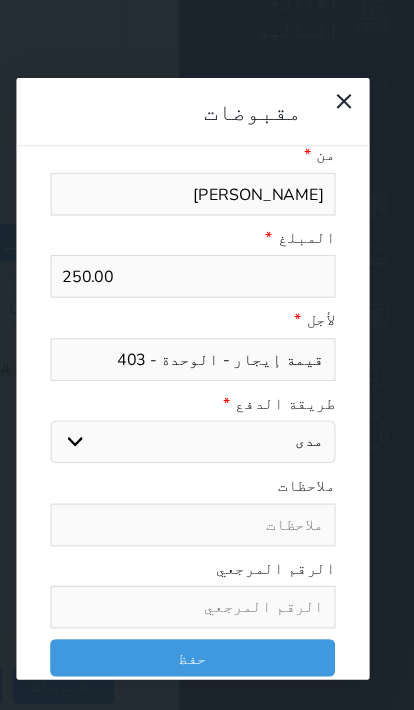 scroll, scrollTop: 181, scrollLeft: 0, axis: vertical 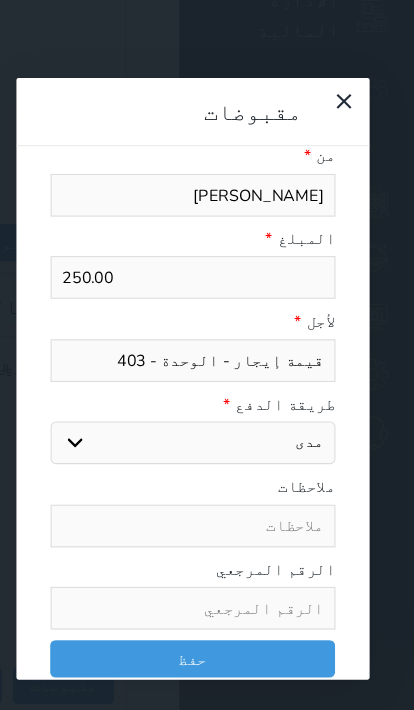 click on "حفظ" at bounding box center (206, 617) 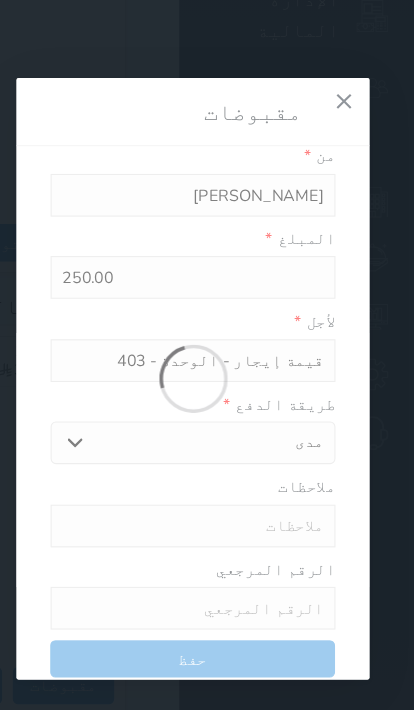 select 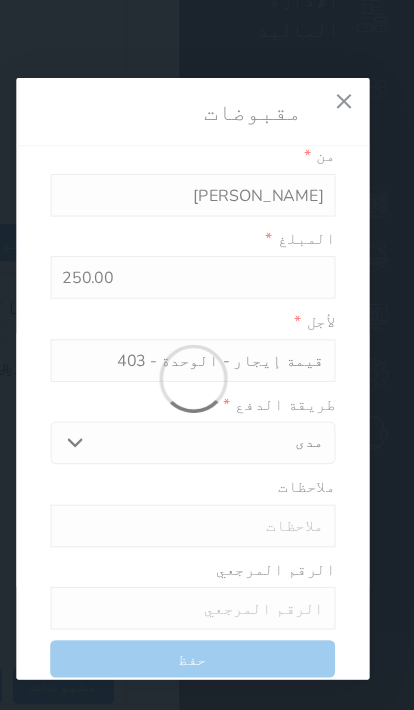 type 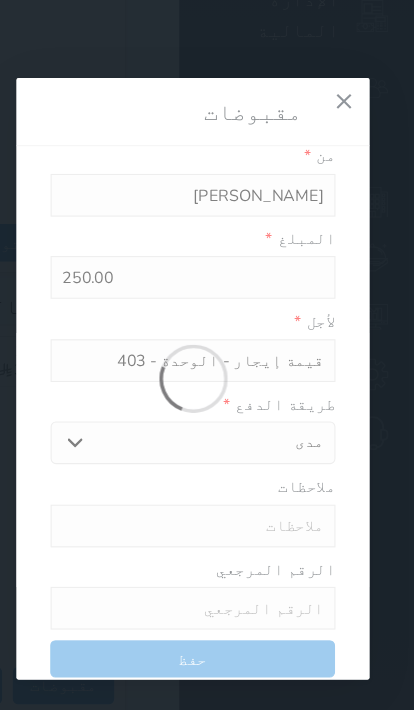 type on "0" 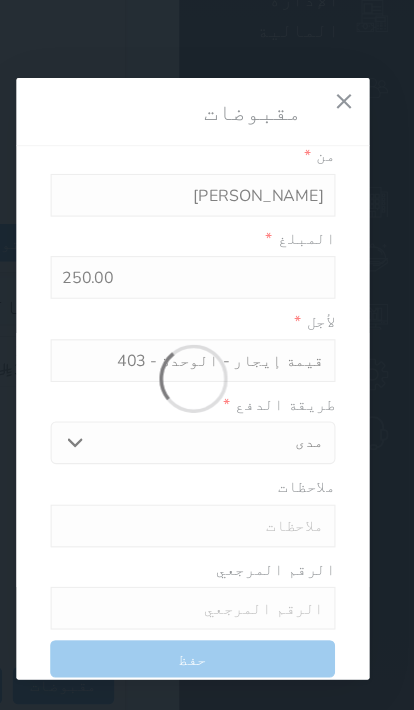 select 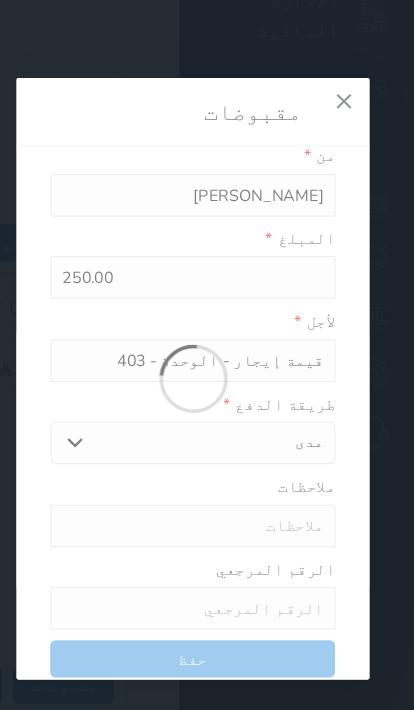 type on "0" 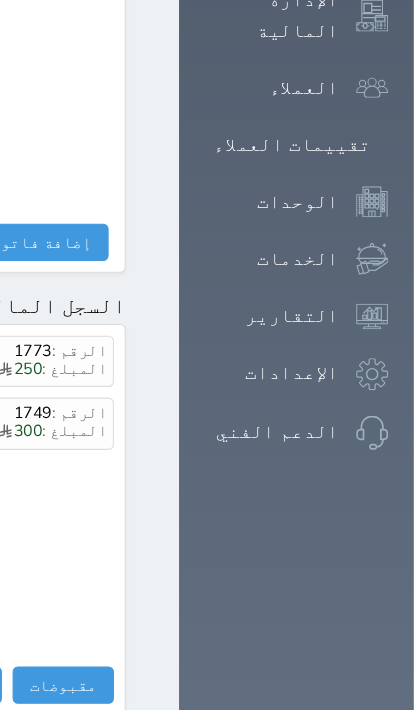 click at bounding box center [170, -1173] 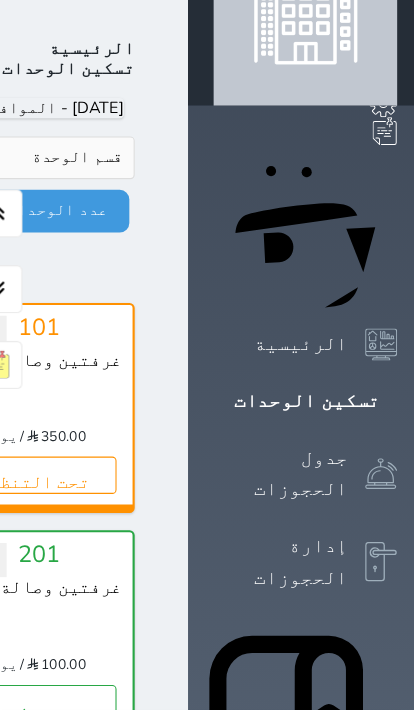 scroll, scrollTop: 78, scrollLeft: 0, axis: vertical 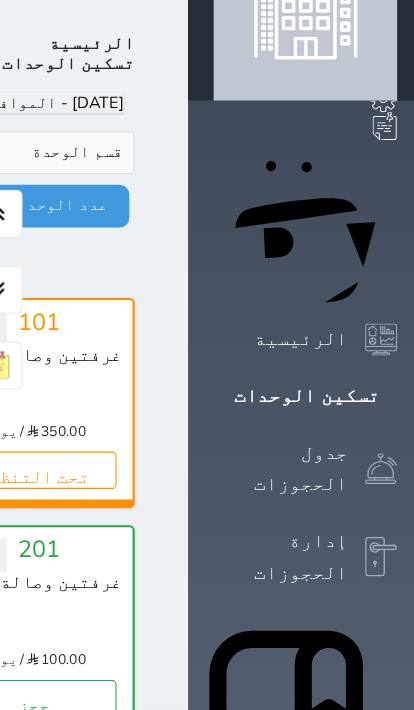 click at bounding box center [170, -48] 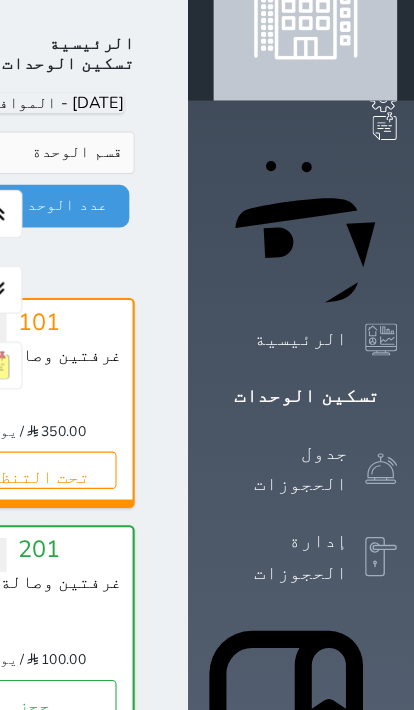 click on "الإدارة المالية" at bounding box center (281, 1140) 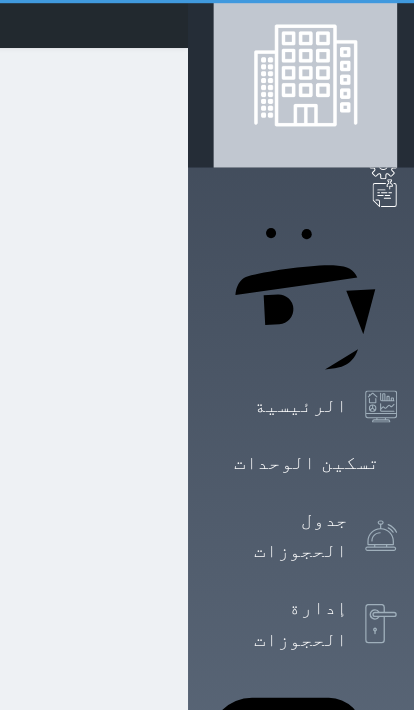 scroll, scrollTop: 0, scrollLeft: 0, axis: both 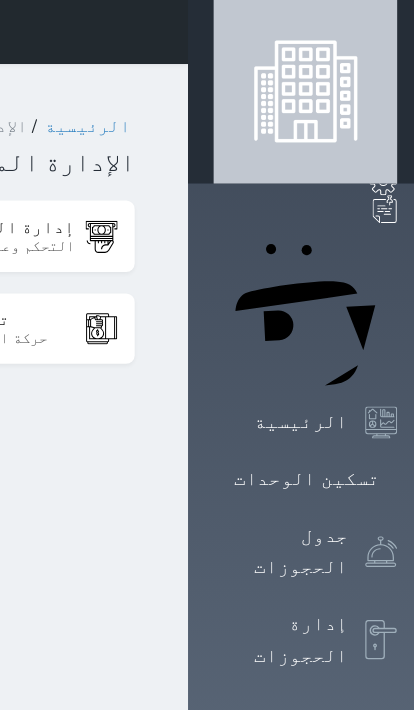 click on "إدارة المقبوضات" at bounding box center (-27, 213) 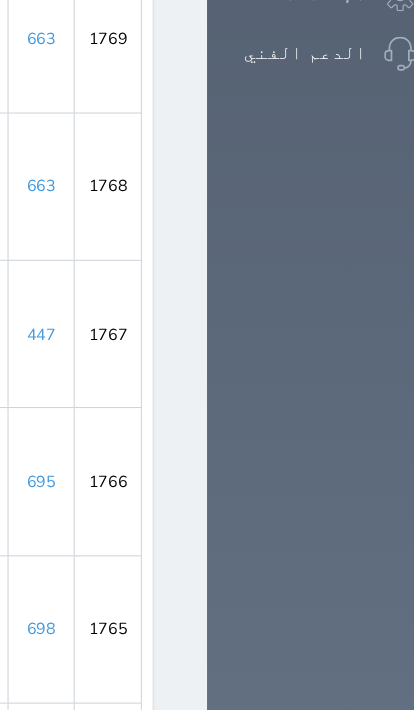 scroll, scrollTop: 1587, scrollLeft: 0, axis: vertical 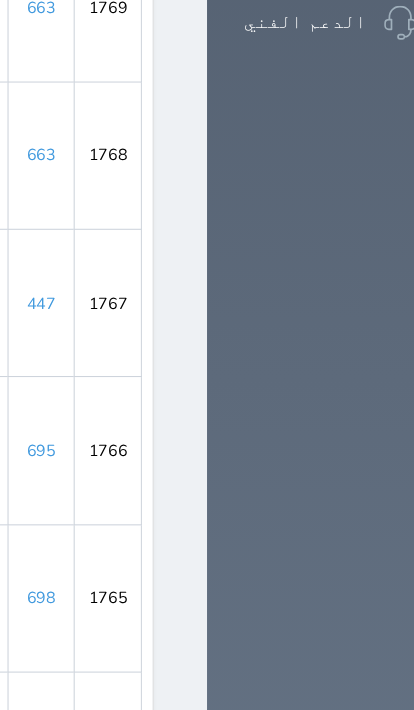 click at bounding box center [170, -1557] 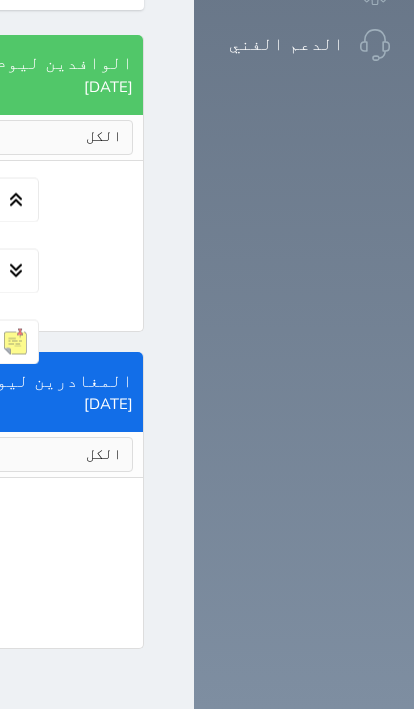 scroll, scrollTop: 1836, scrollLeft: 0, axis: vertical 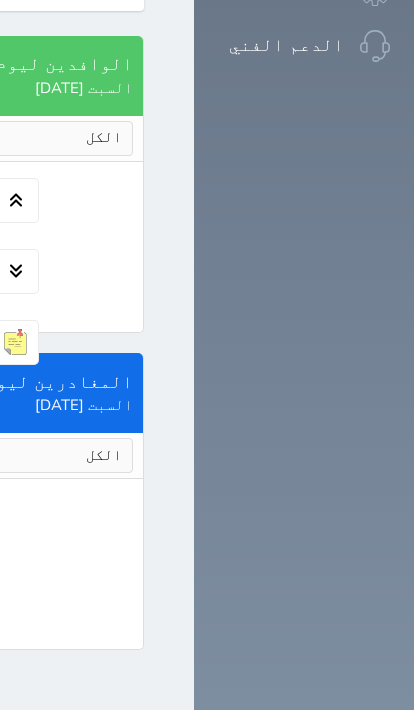 click on "إدارة الحجز" at bounding box center (-342, -191) 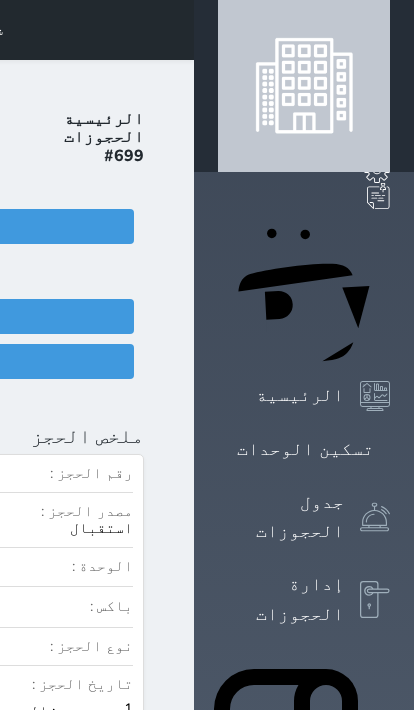 scroll, scrollTop: 1, scrollLeft: 0, axis: vertical 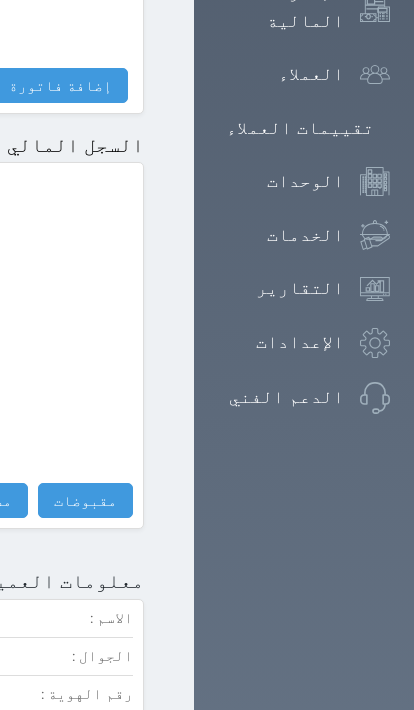 click on "مقبوضات" at bounding box center (85, 501) 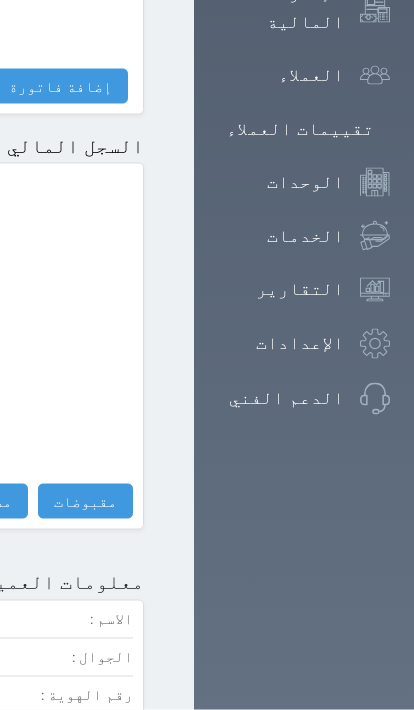 scroll, scrollTop: 1211, scrollLeft: 0, axis: vertical 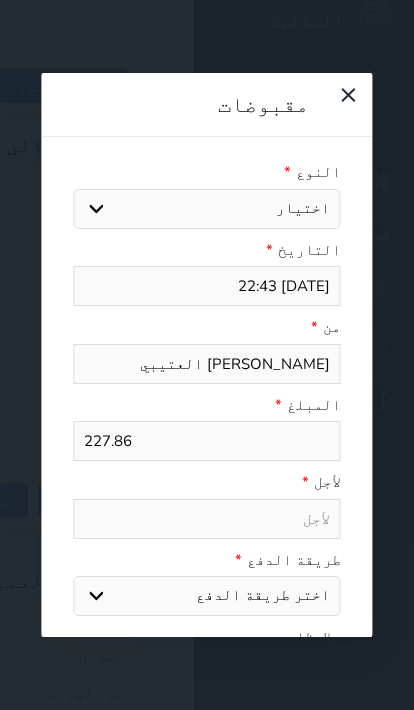select 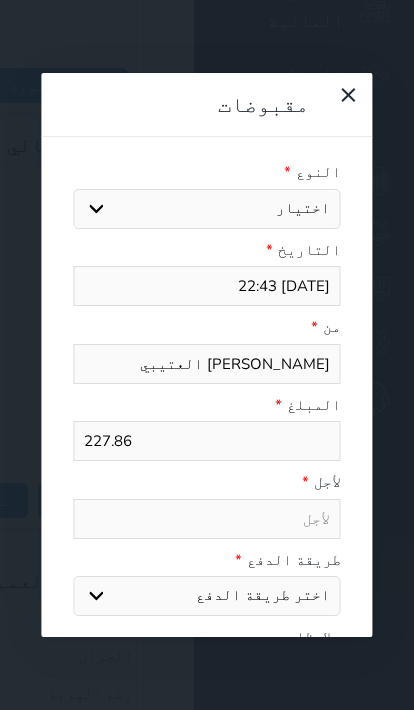 select 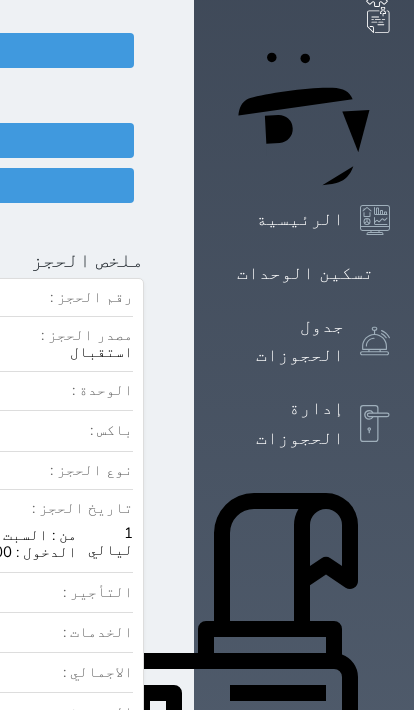 scroll, scrollTop: 151, scrollLeft: 0, axis: vertical 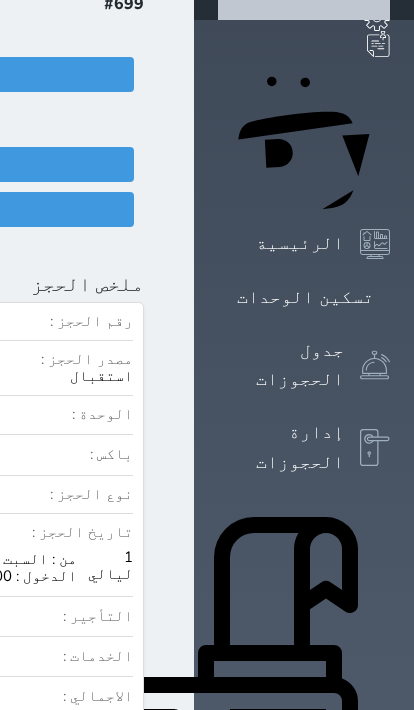 click on "تسجيل دخول" at bounding box center [-96, 210] 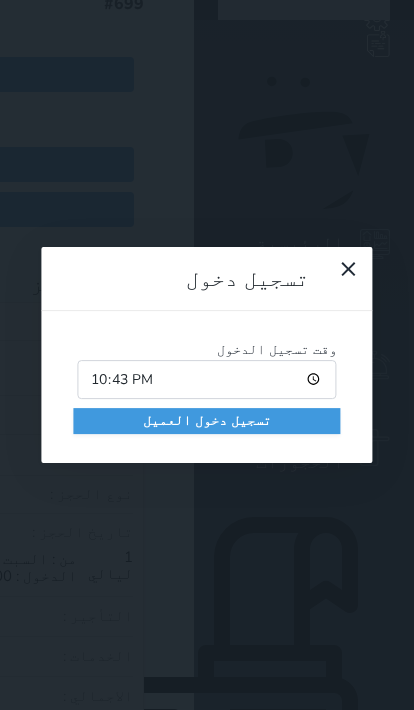 click on "تسجيل دخول العميل" at bounding box center [206, 421] 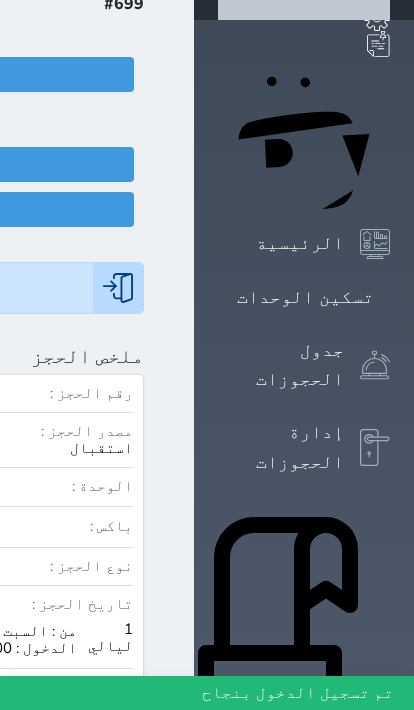 click at bounding box center (170, -122) 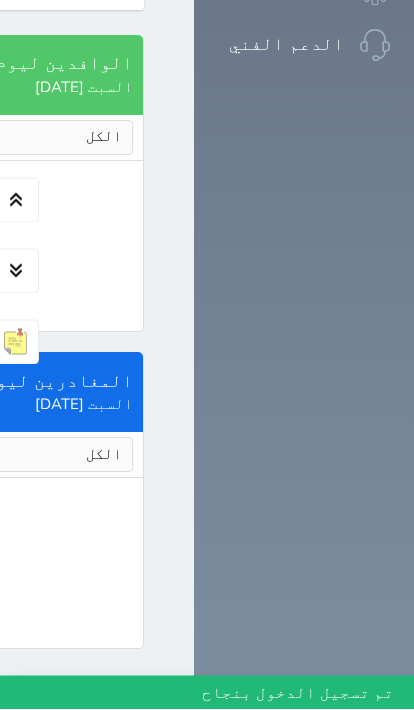 scroll, scrollTop: 2608, scrollLeft: 0, axis: vertical 